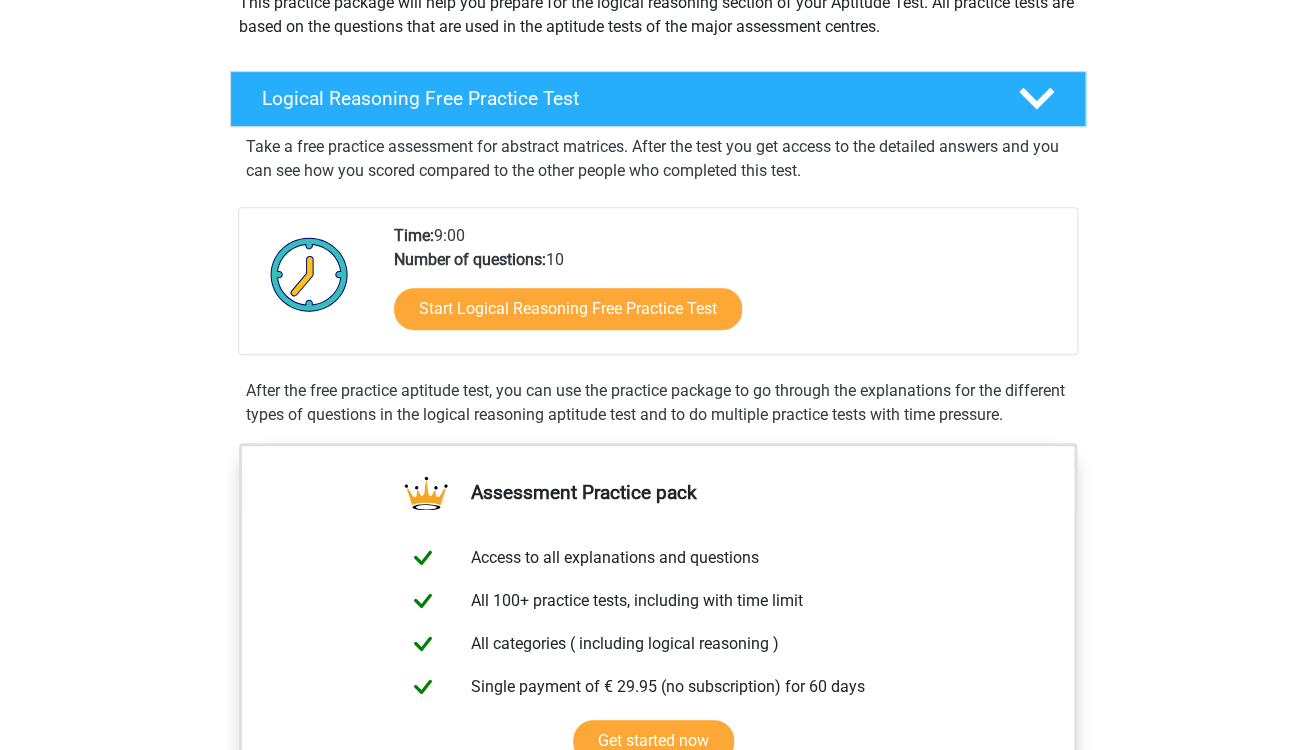 scroll, scrollTop: 260, scrollLeft: 0, axis: vertical 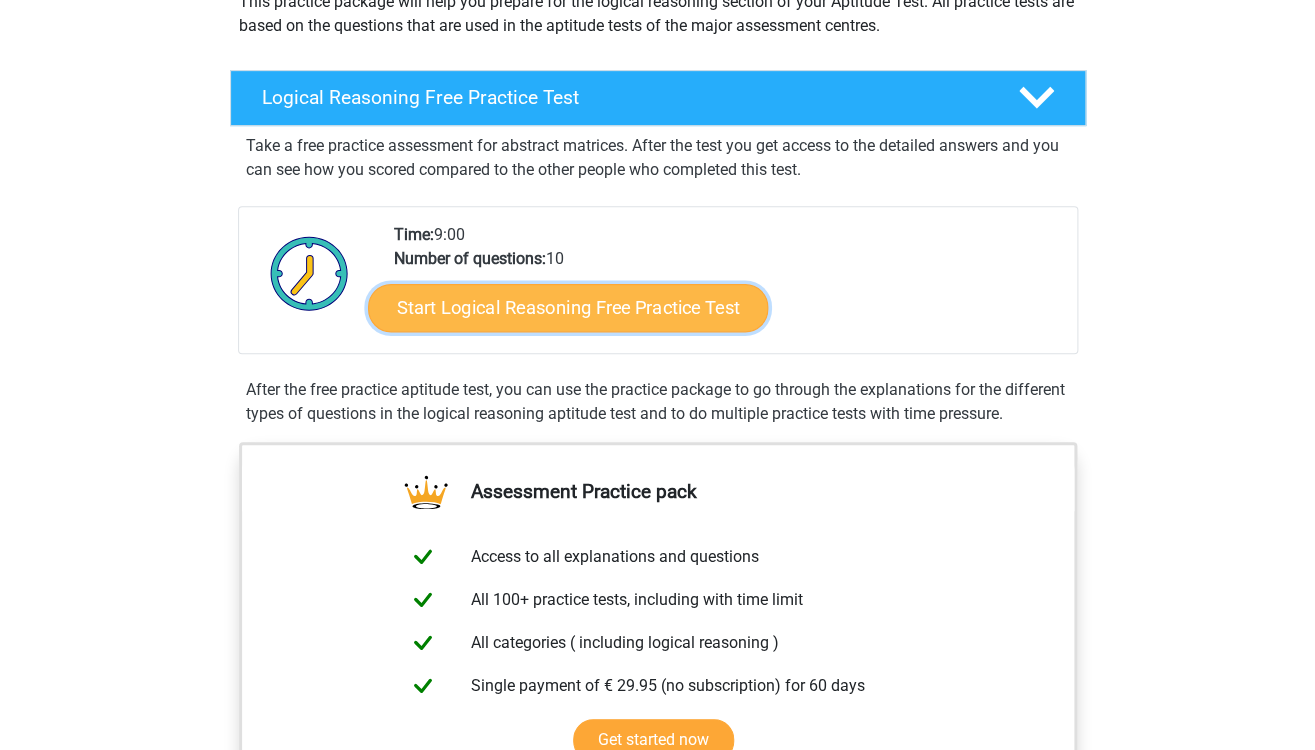 click on "Start Logical Reasoning
Free Practice Test" at bounding box center [568, 307] 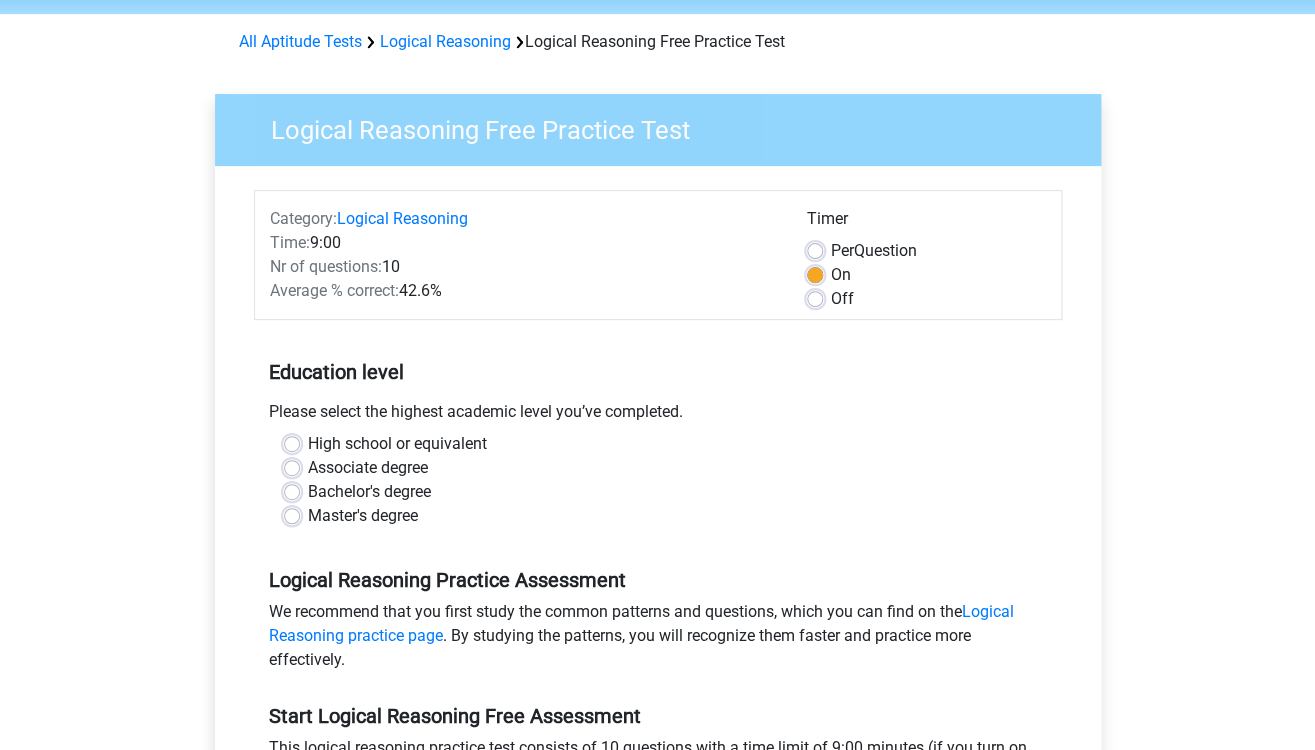 scroll, scrollTop: 80, scrollLeft: 0, axis: vertical 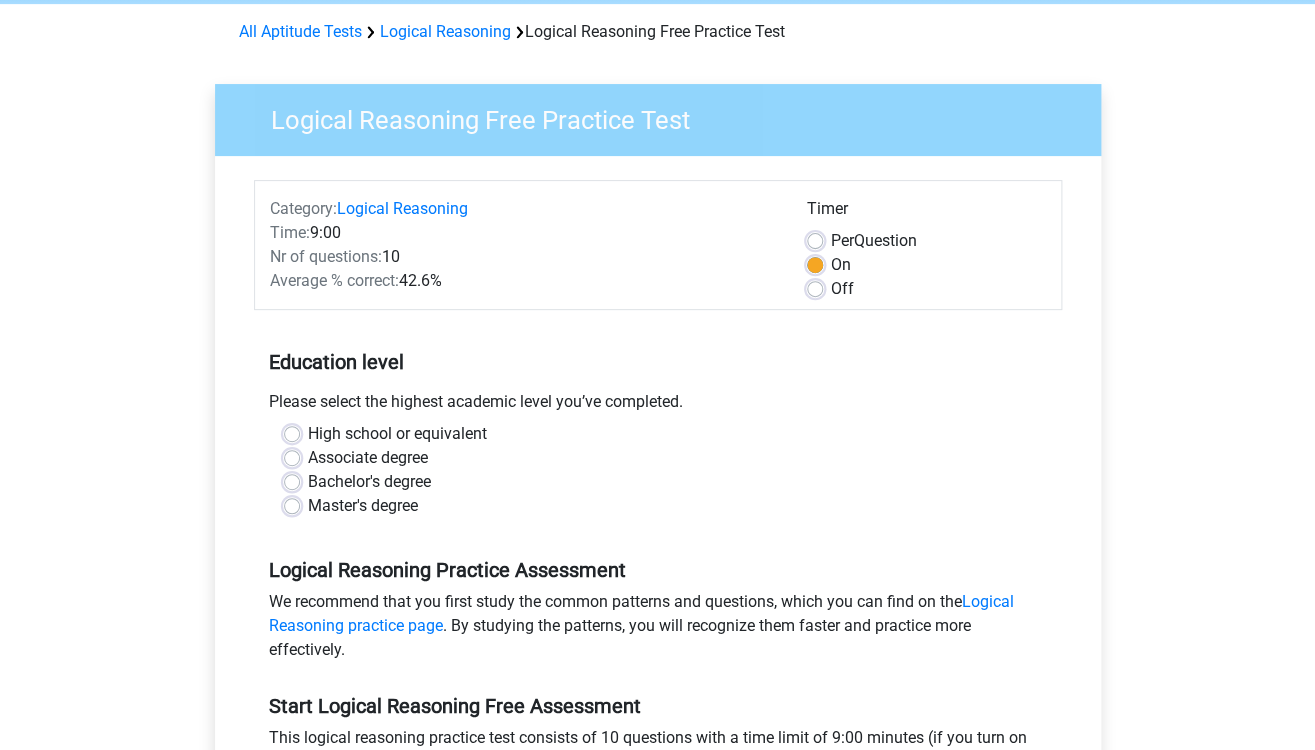 click on "Bachelor's degree" at bounding box center [369, 482] 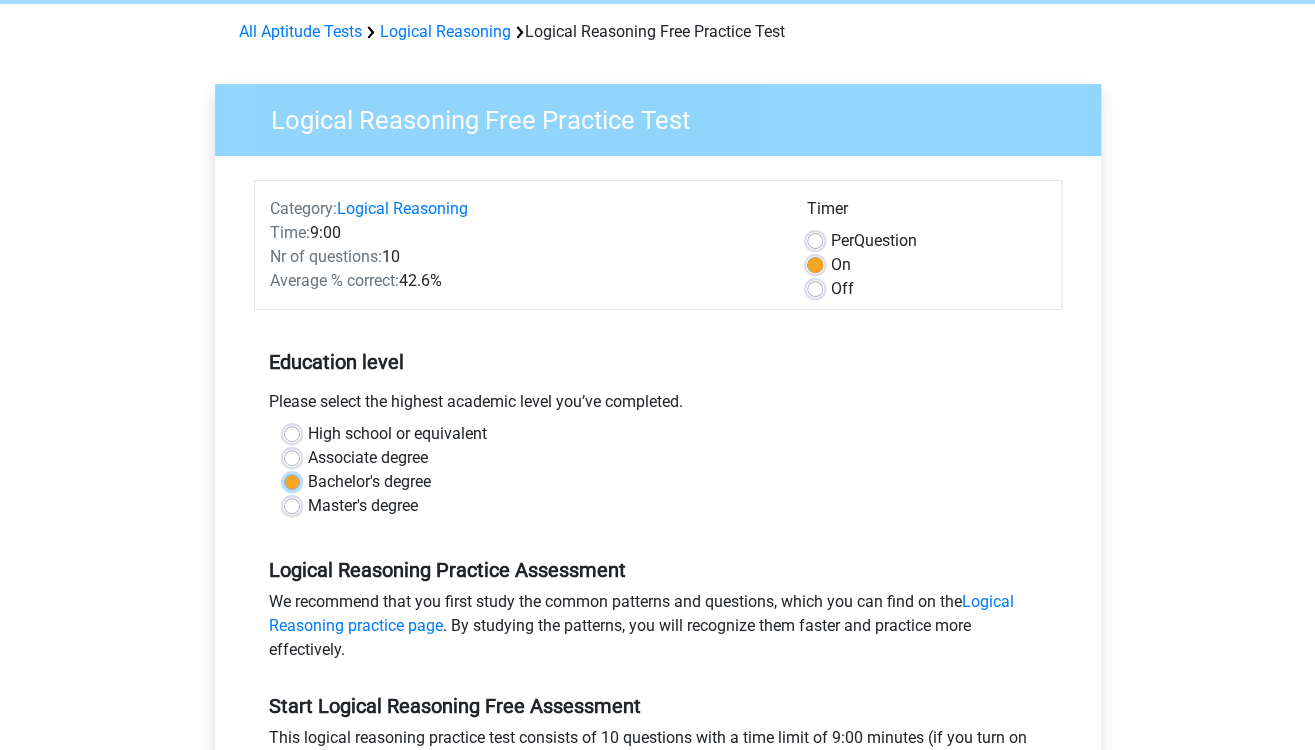click on "Bachelor's degree" at bounding box center (292, 480) 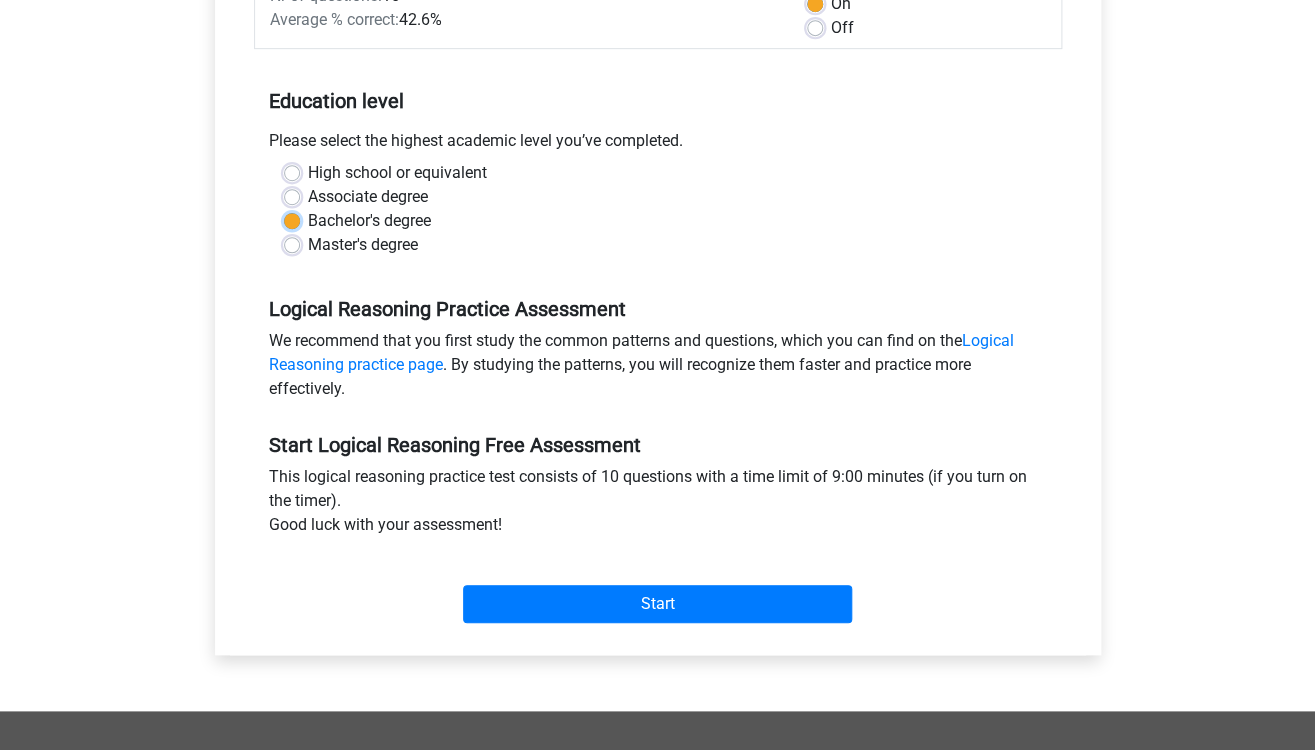 scroll, scrollTop: 343, scrollLeft: 0, axis: vertical 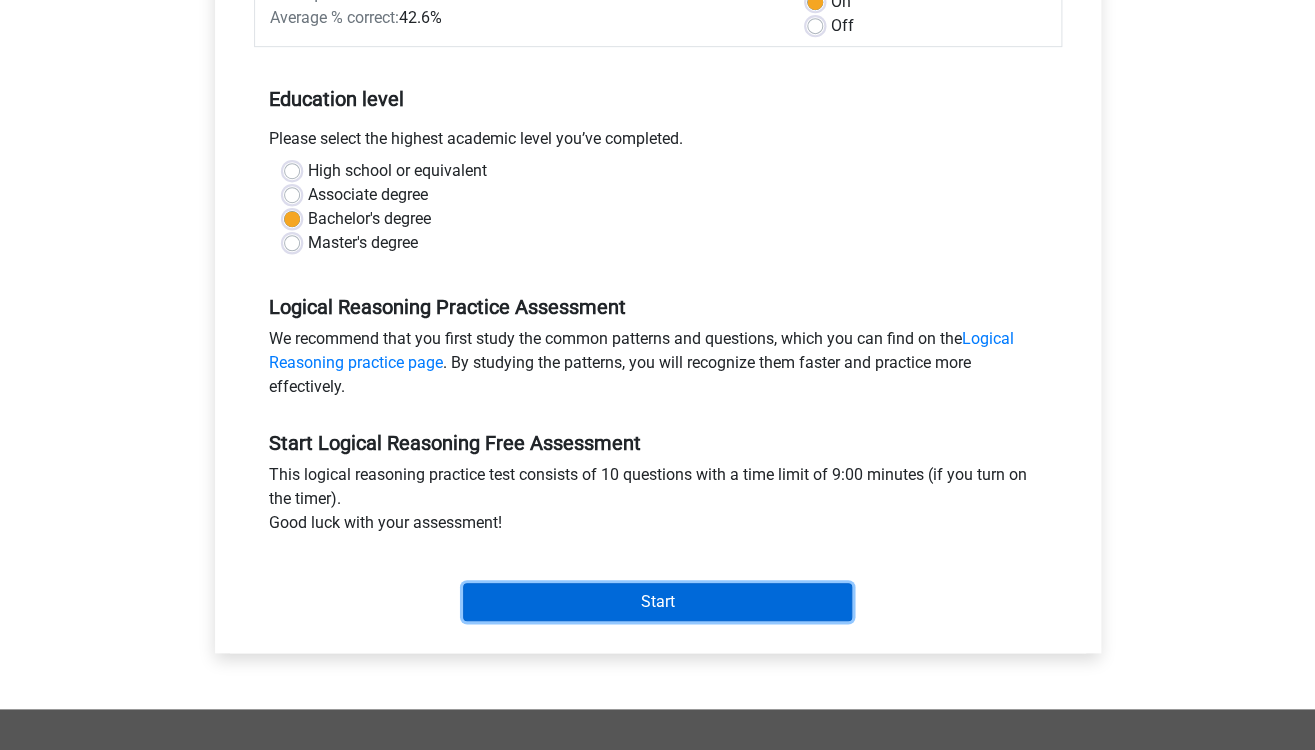 click on "Start" at bounding box center (657, 602) 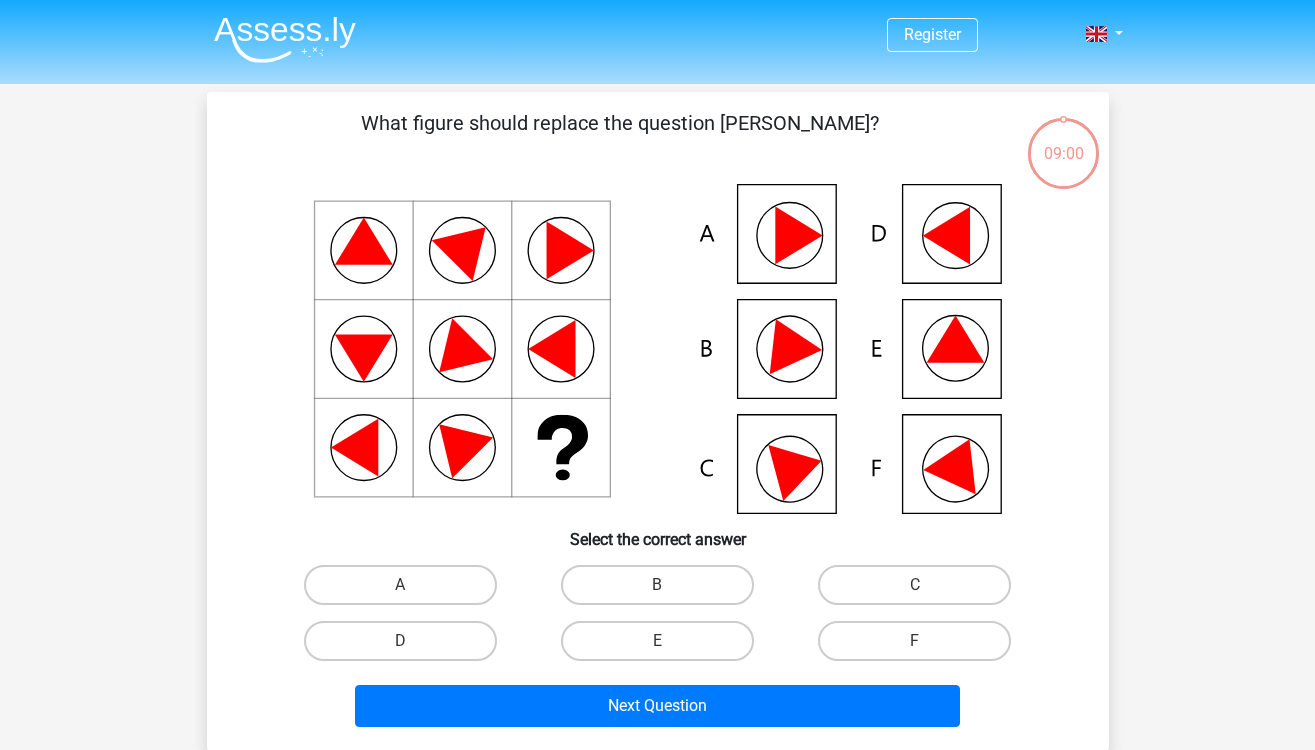 scroll, scrollTop: 0, scrollLeft: 0, axis: both 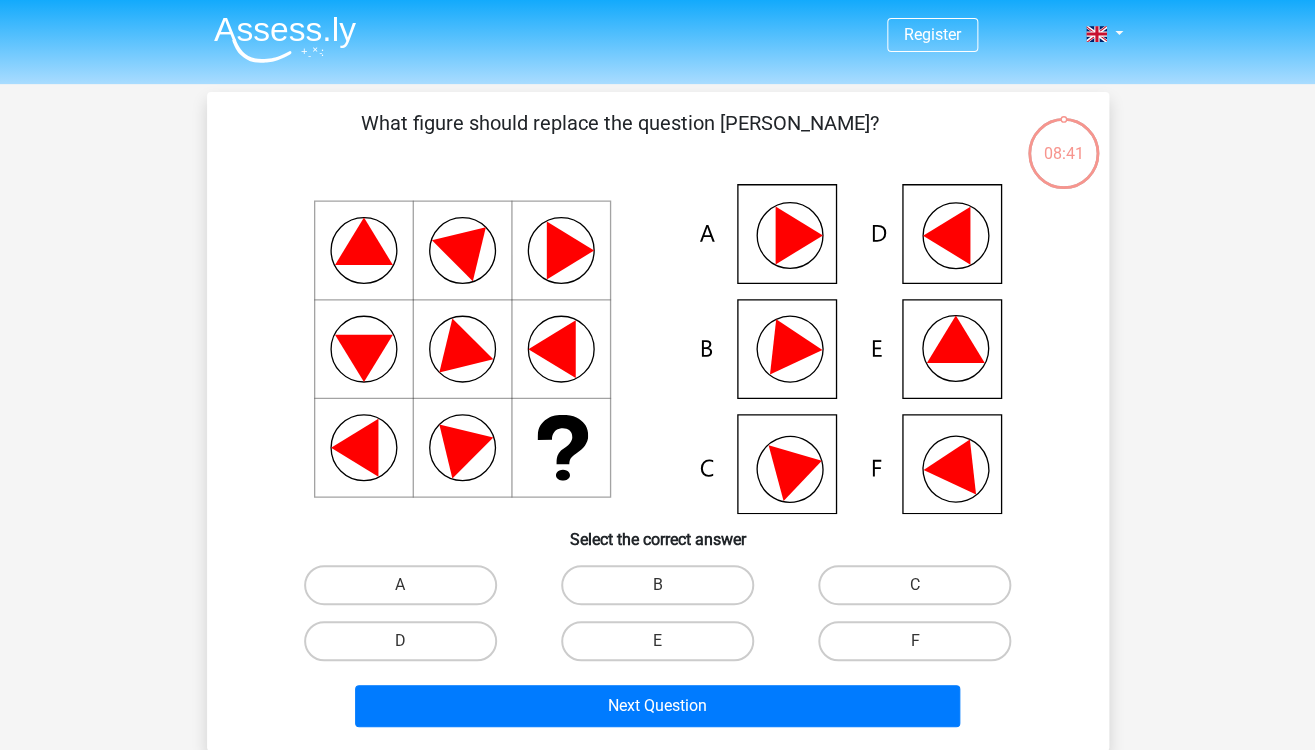 click 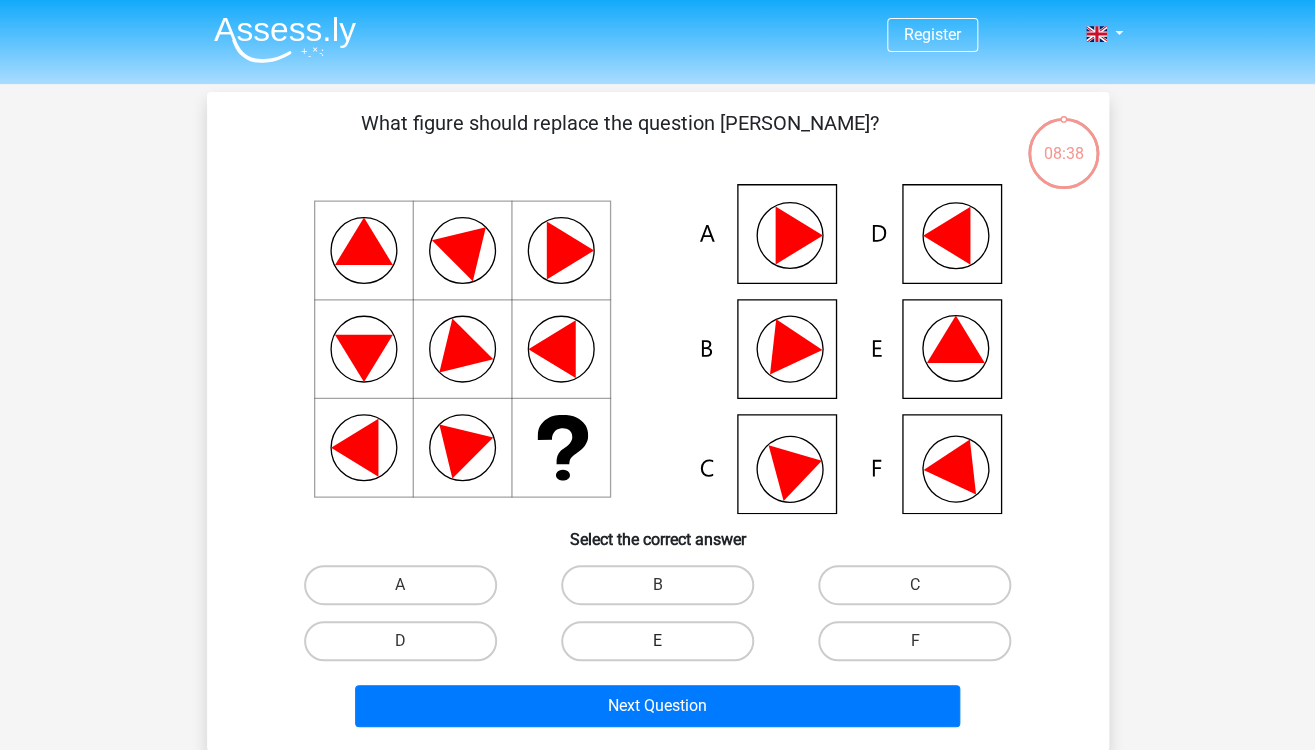 click on "E" at bounding box center [657, 641] 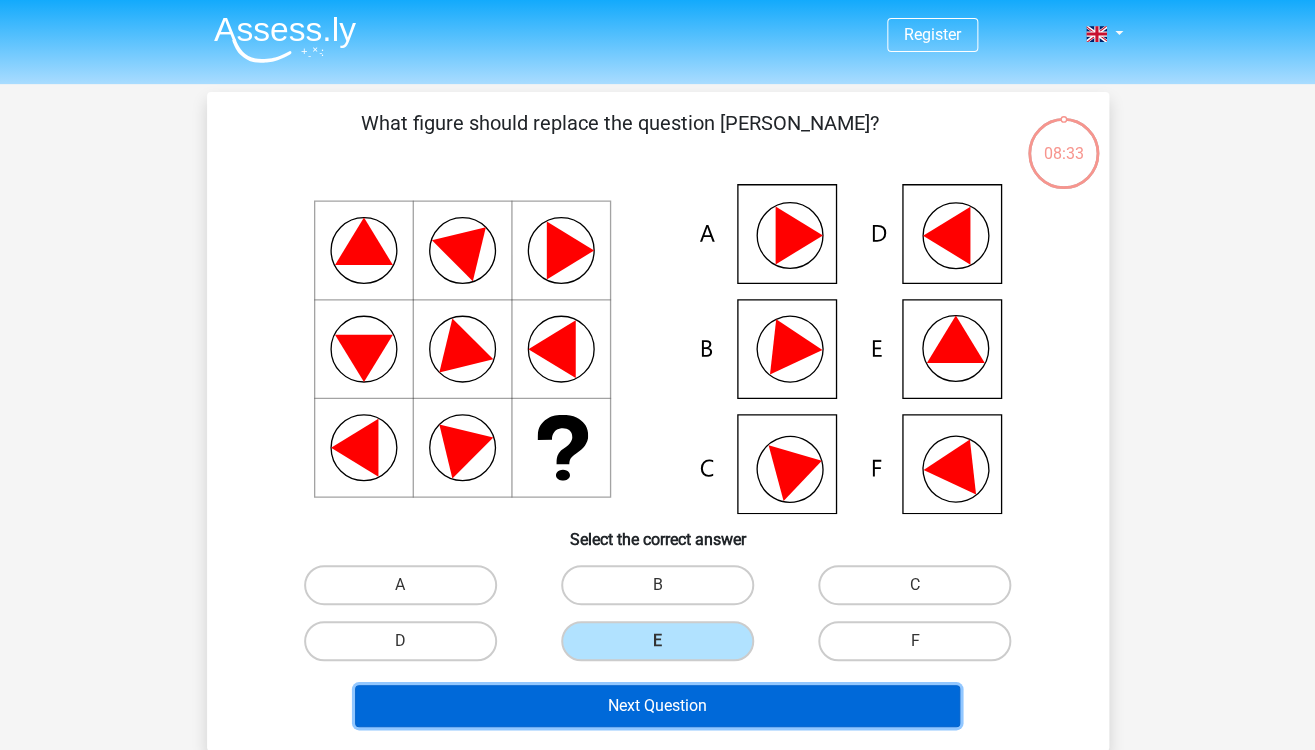 click on "Next Question" at bounding box center (657, 706) 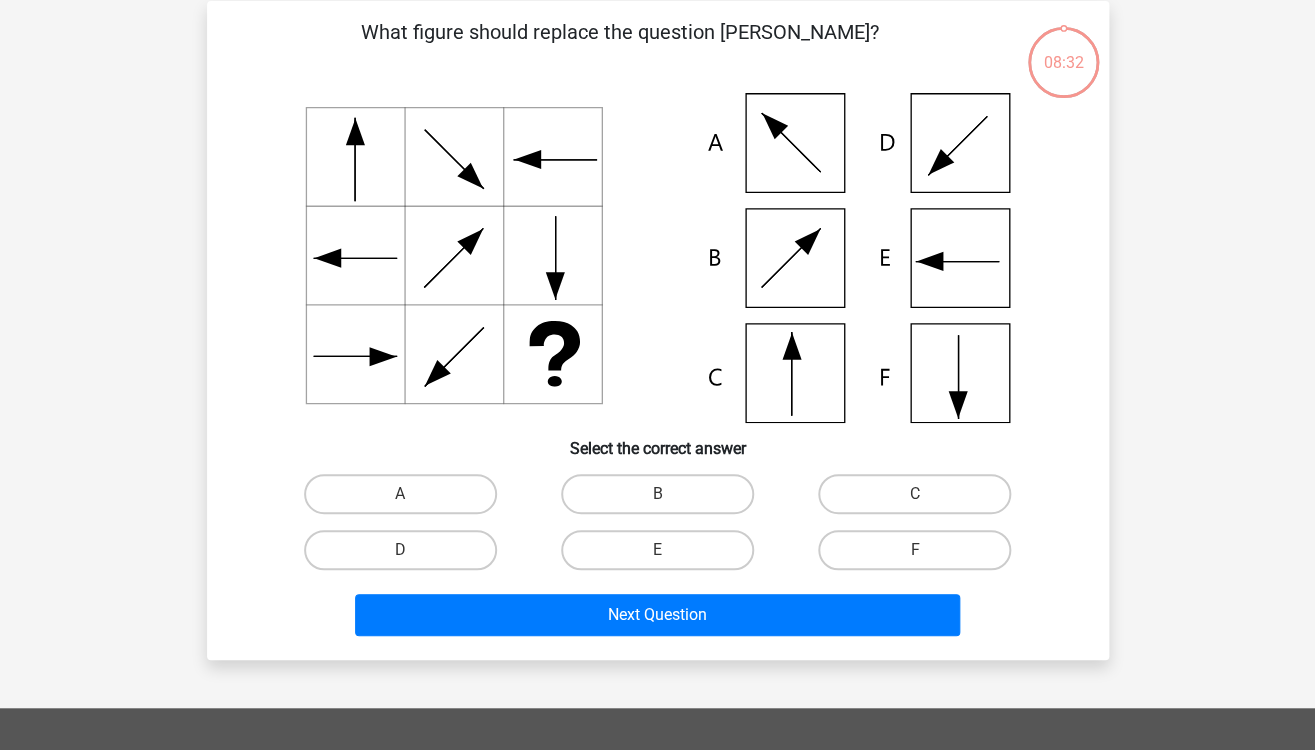 scroll, scrollTop: 92, scrollLeft: 0, axis: vertical 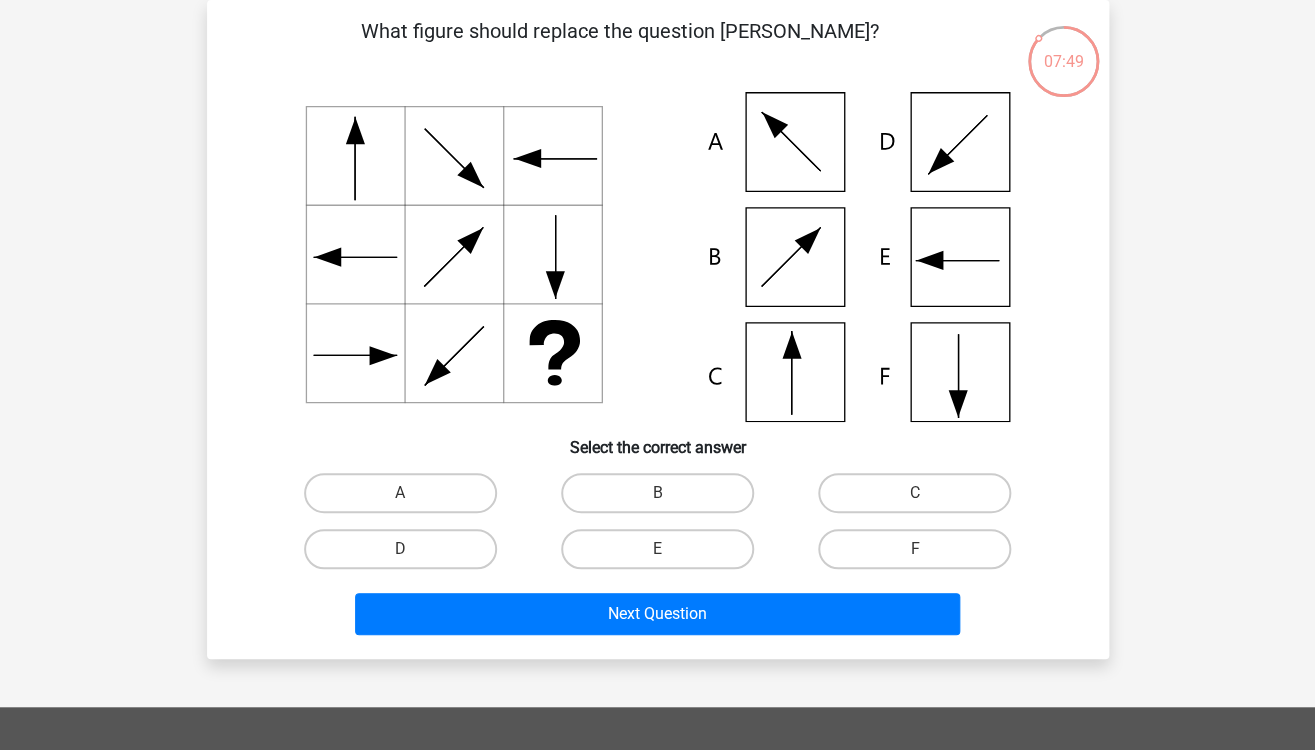click 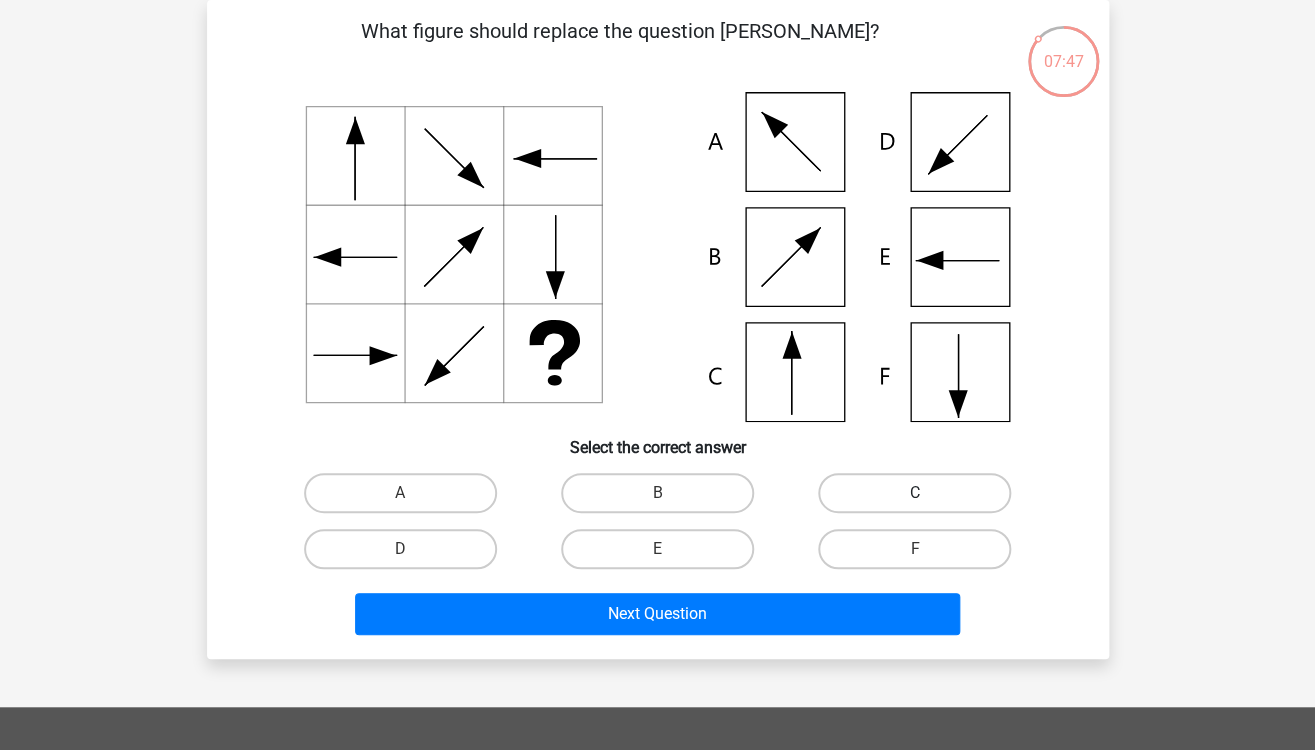 click on "C" at bounding box center (914, 493) 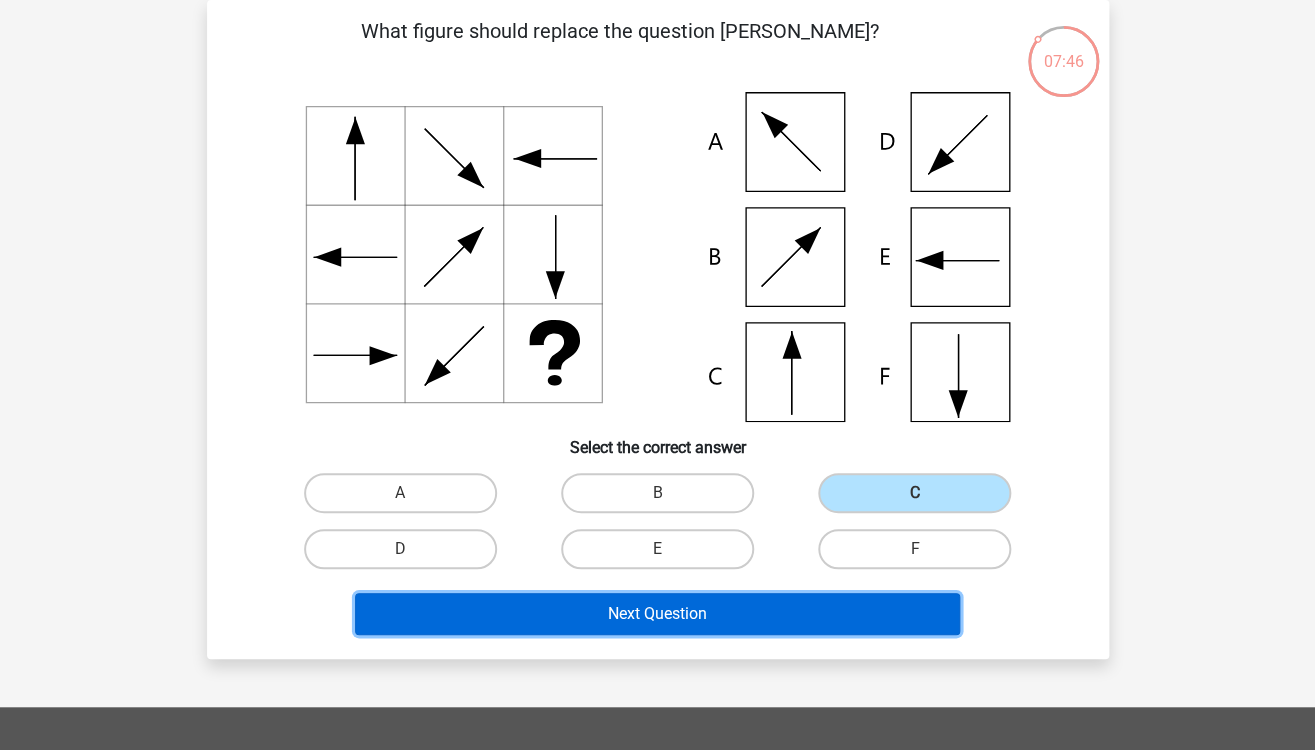 click on "Next Question" at bounding box center (657, 614) 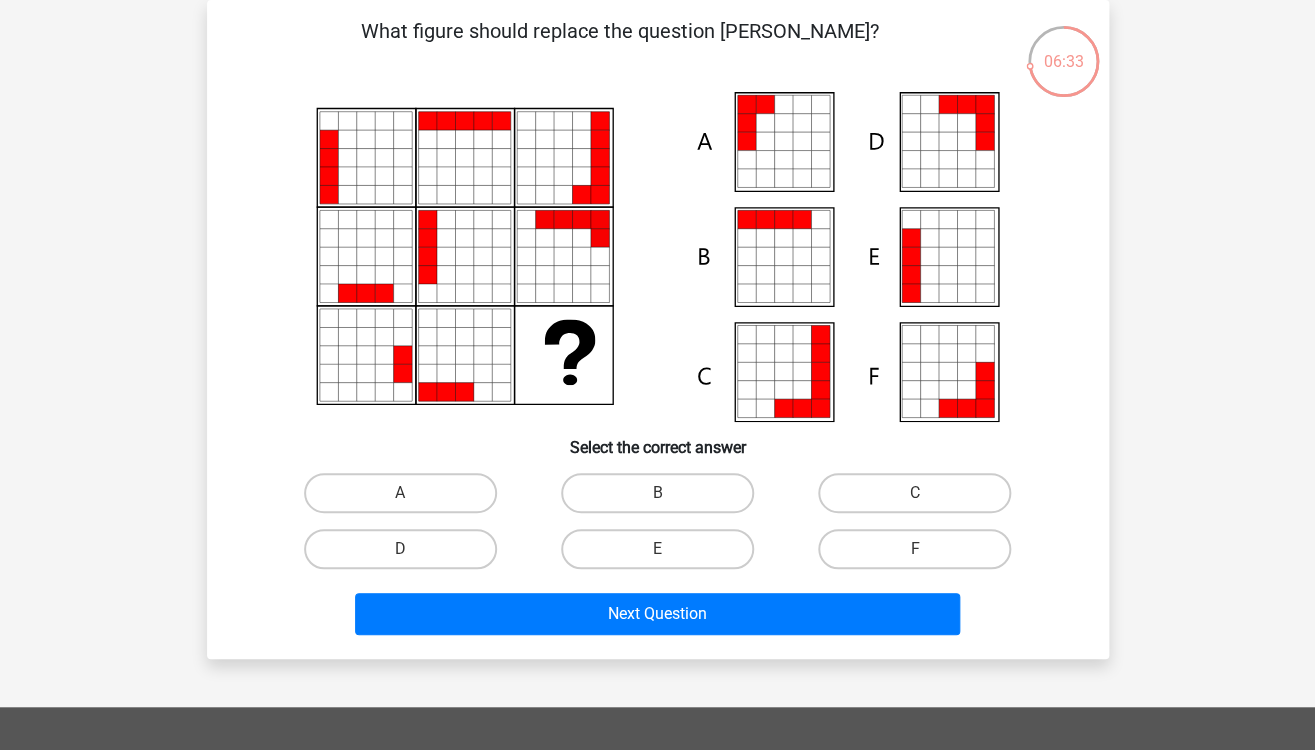 click on "A" at bounding box center [406, 499] 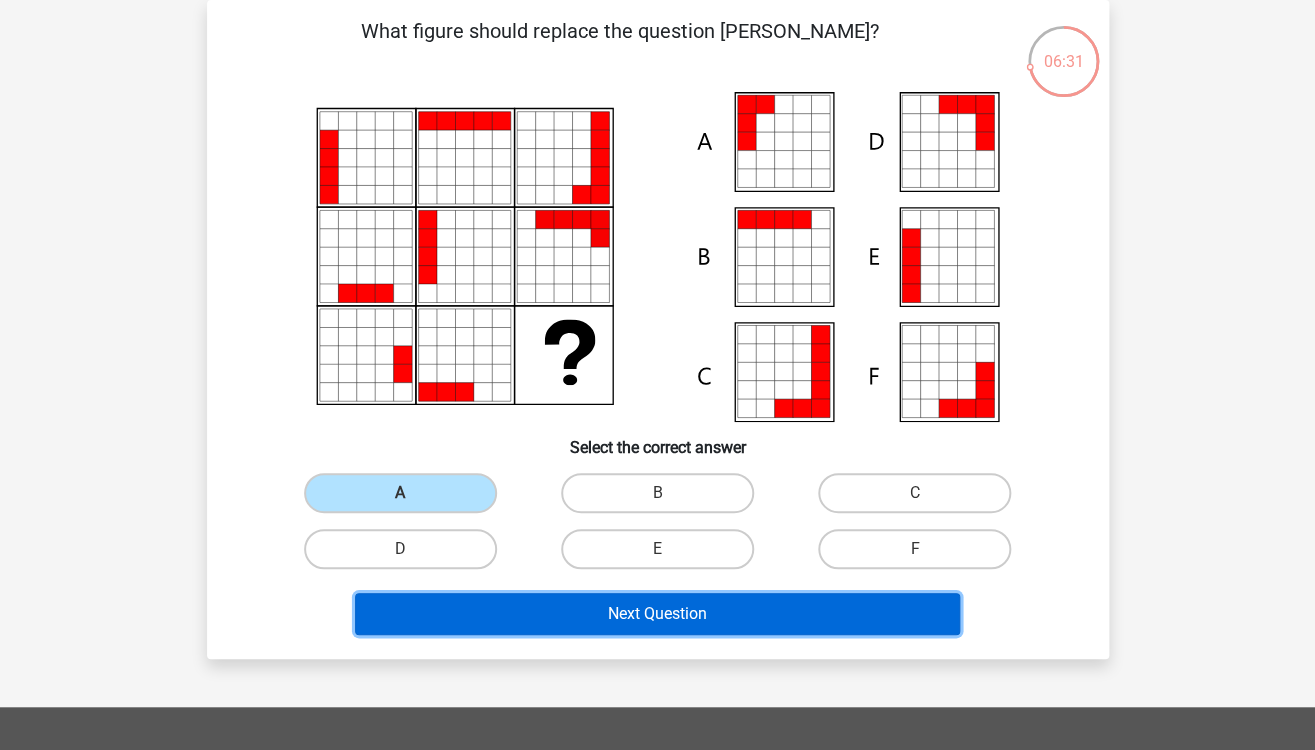 click on "Next Question" at bounding box center [657, 614] 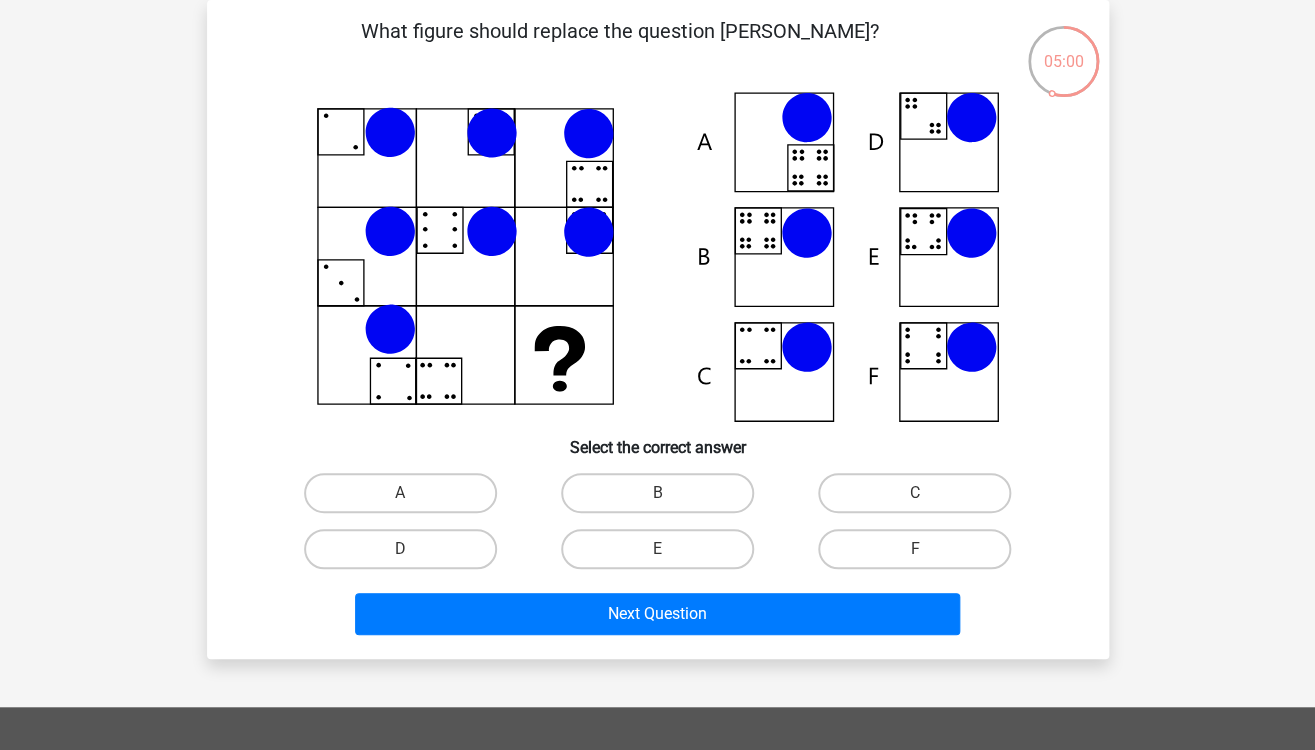 click 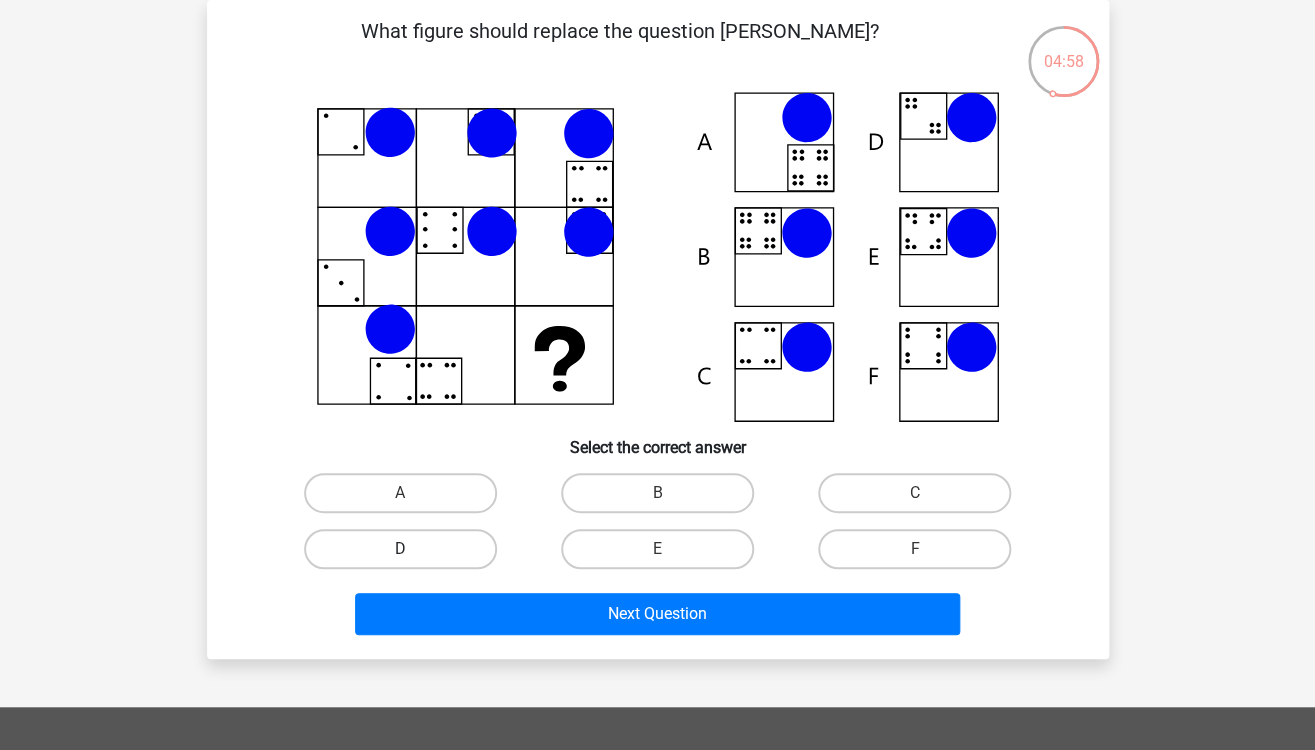 click on "D" at bounding box center [400, 549] 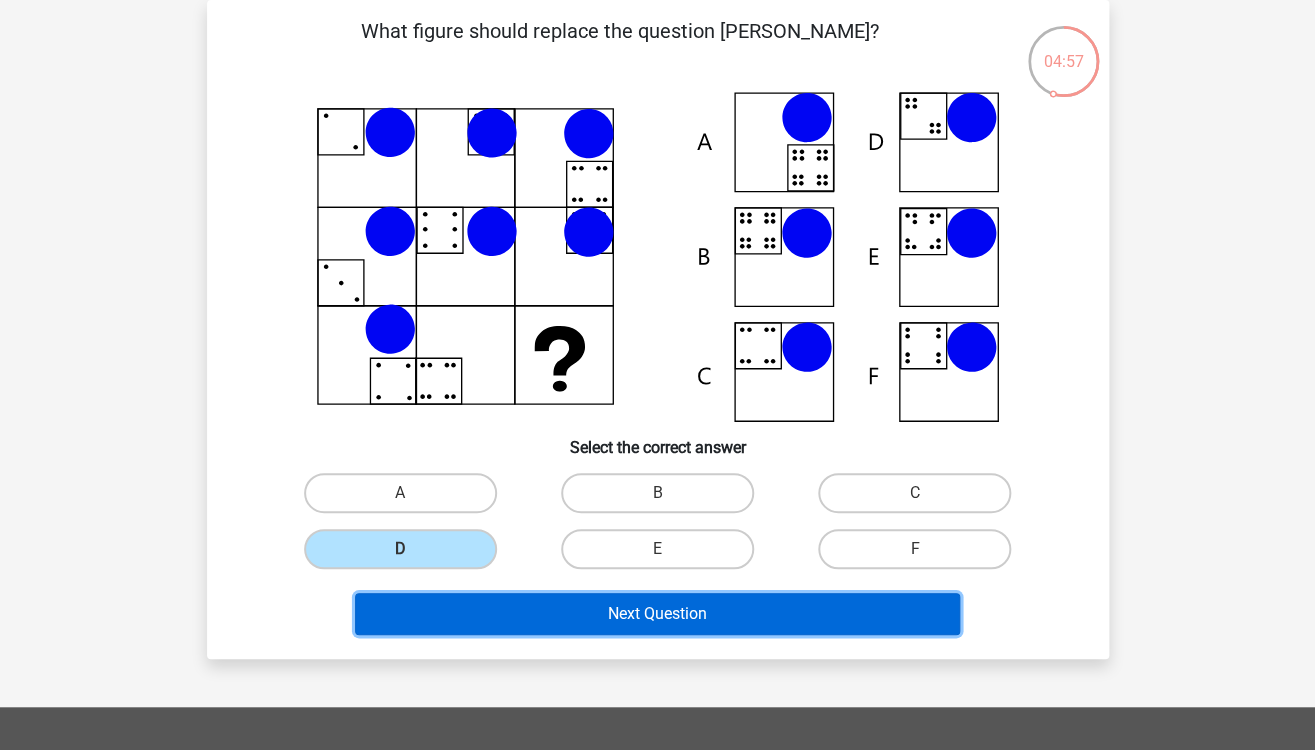 click on "Next Question" at bounding box center (657, 614) 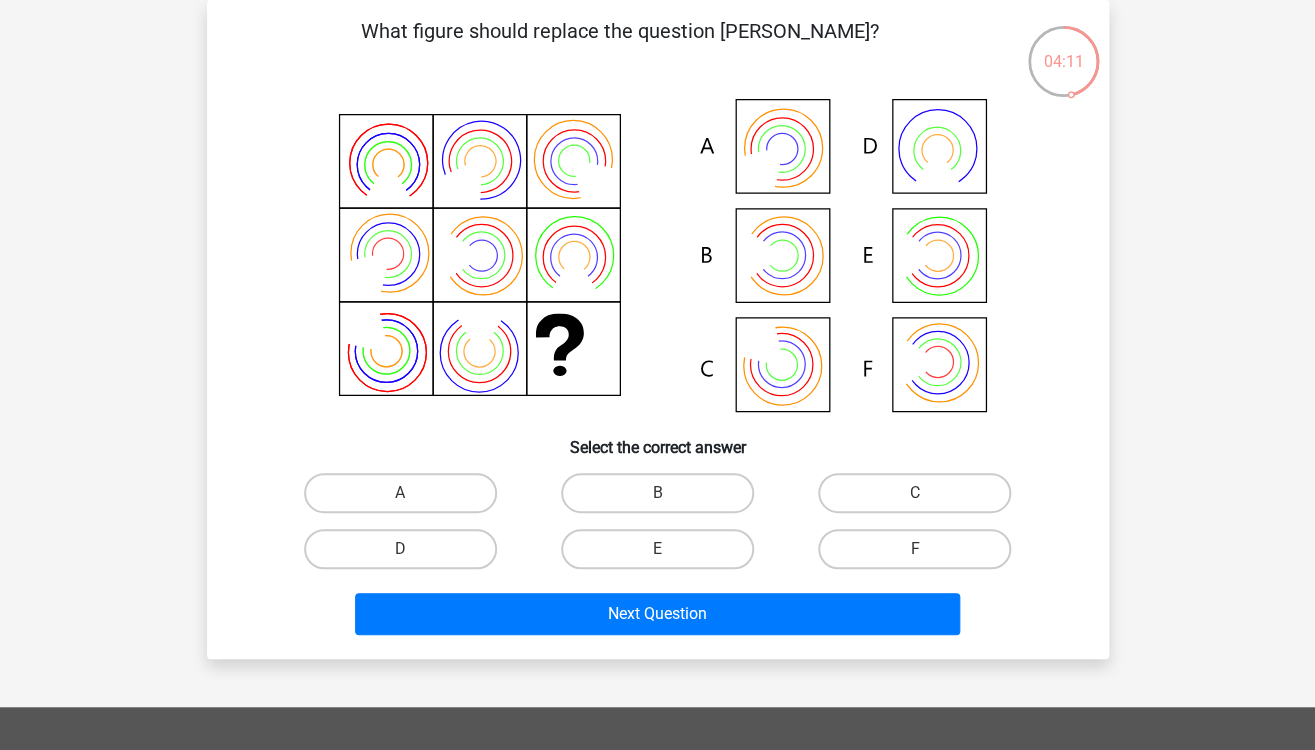click on "A" at bounding box center (406, 499) 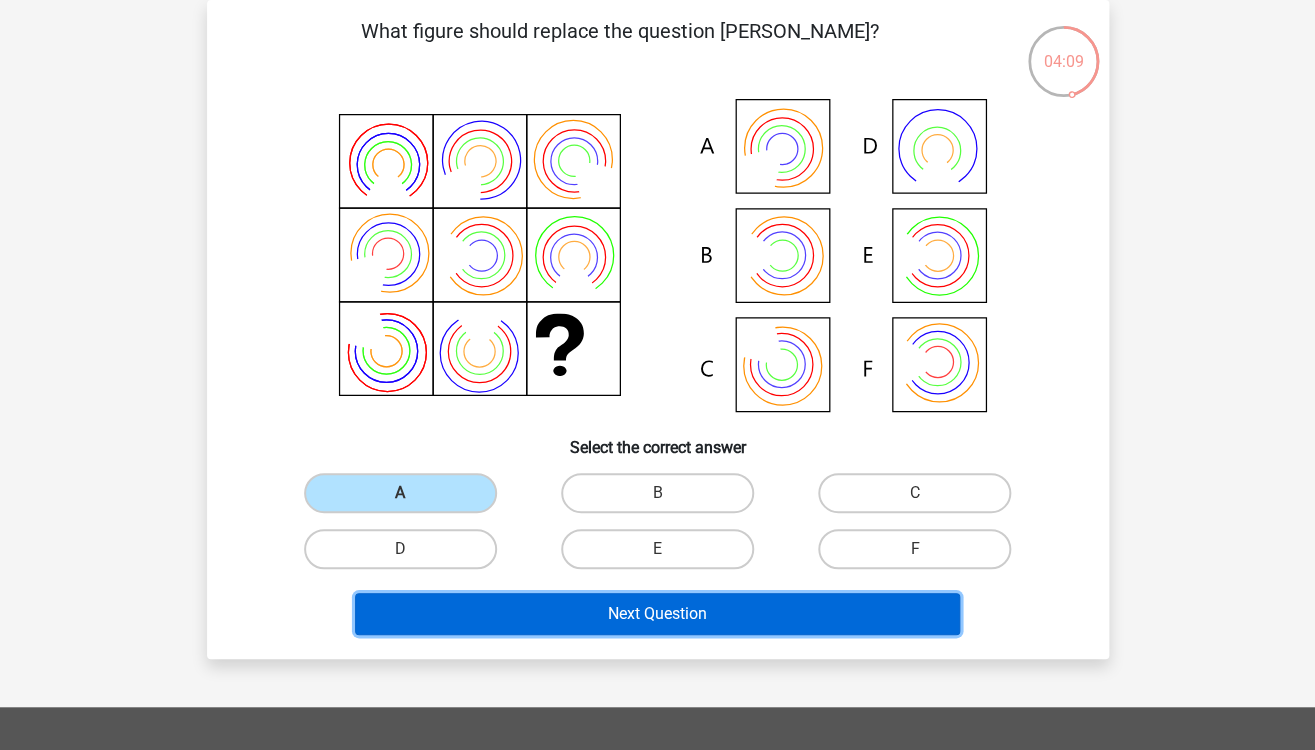 click on "Next Question" at bounding box center (657, 614) 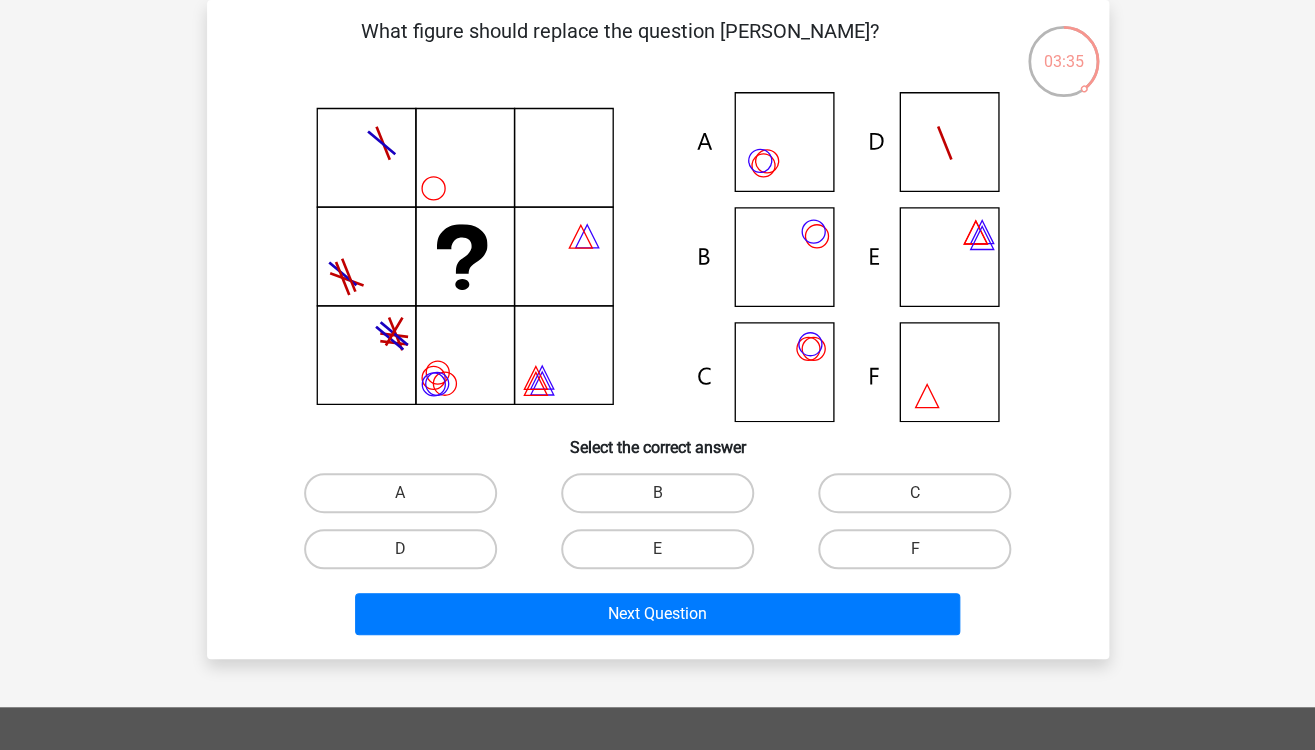 click 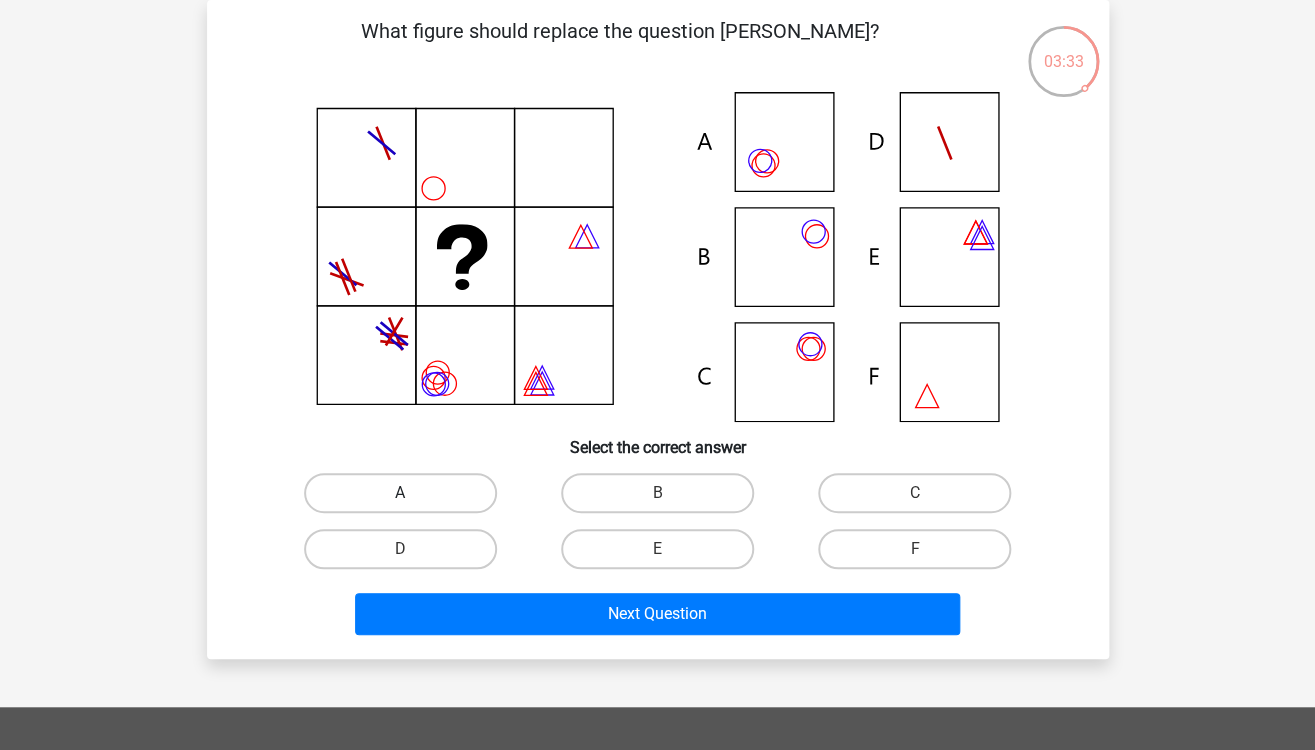 click on "A" at bounding box center (400, 493) 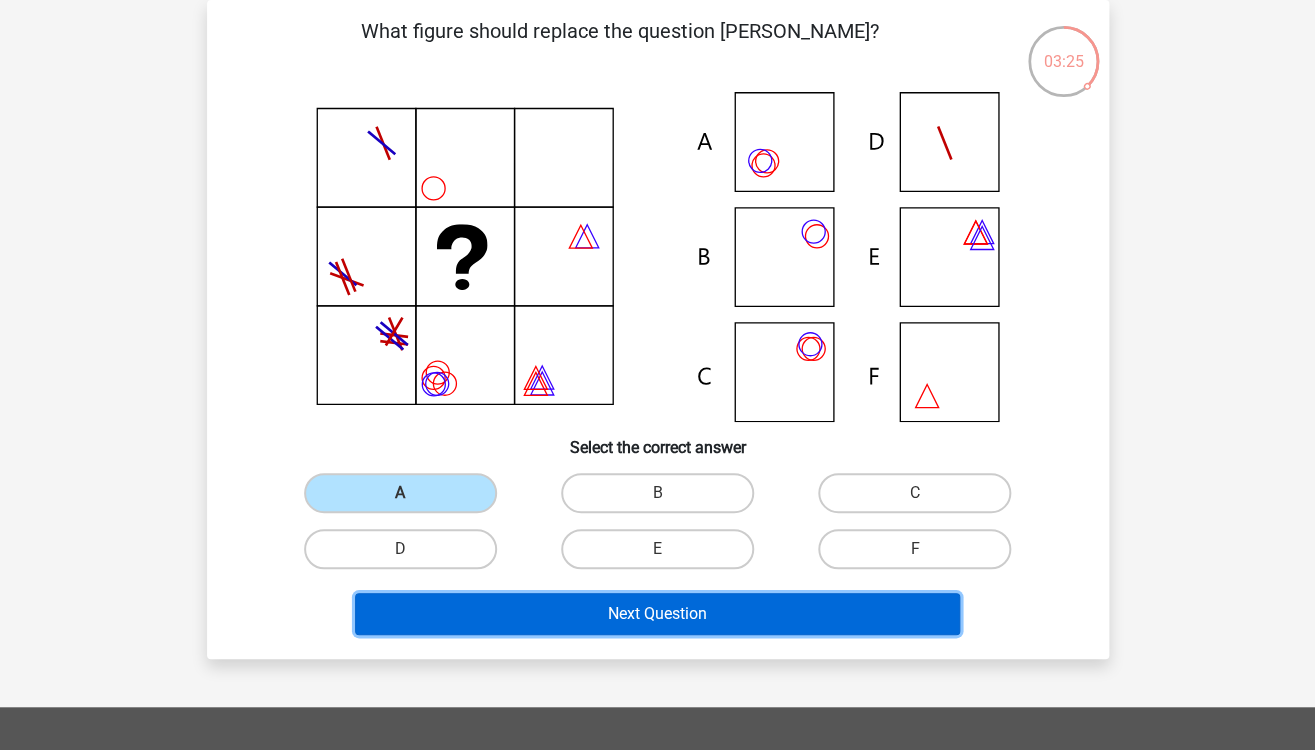 click on "Next Question" at bounding box center (657, 614) 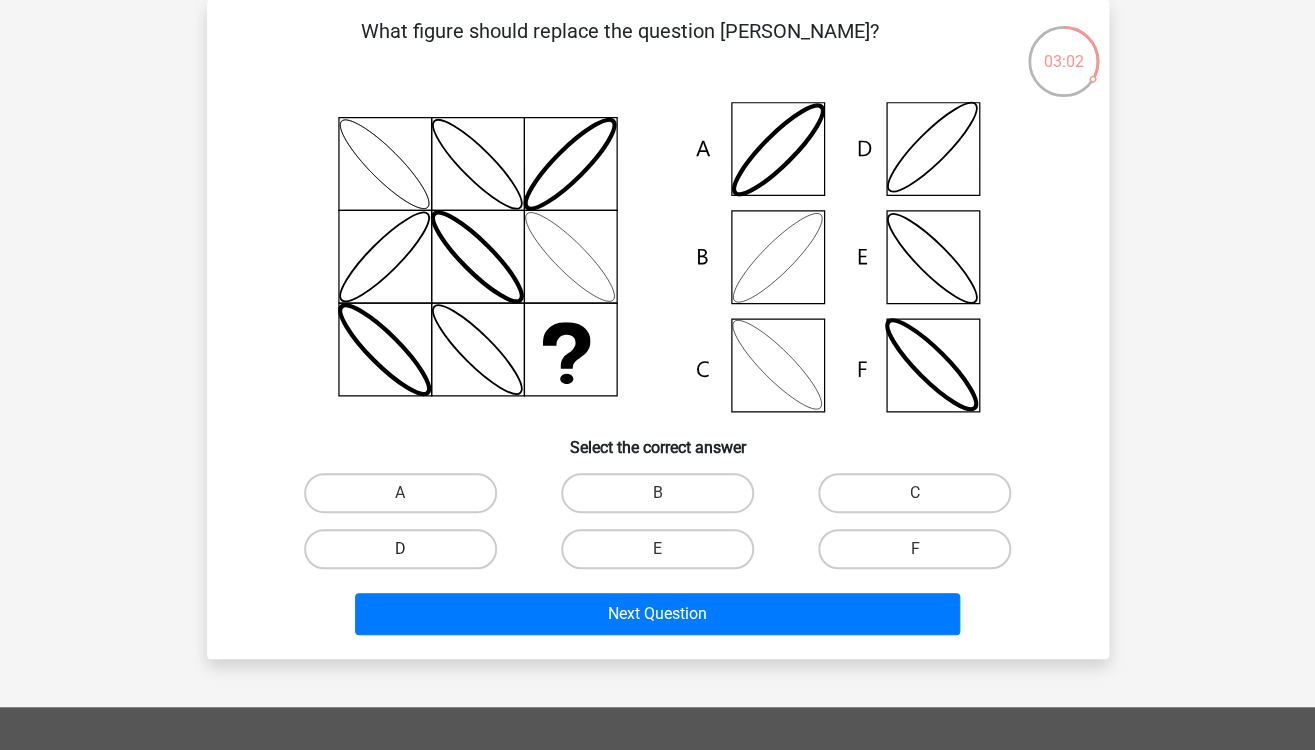 click on "D" at bounding box center [400, 549] 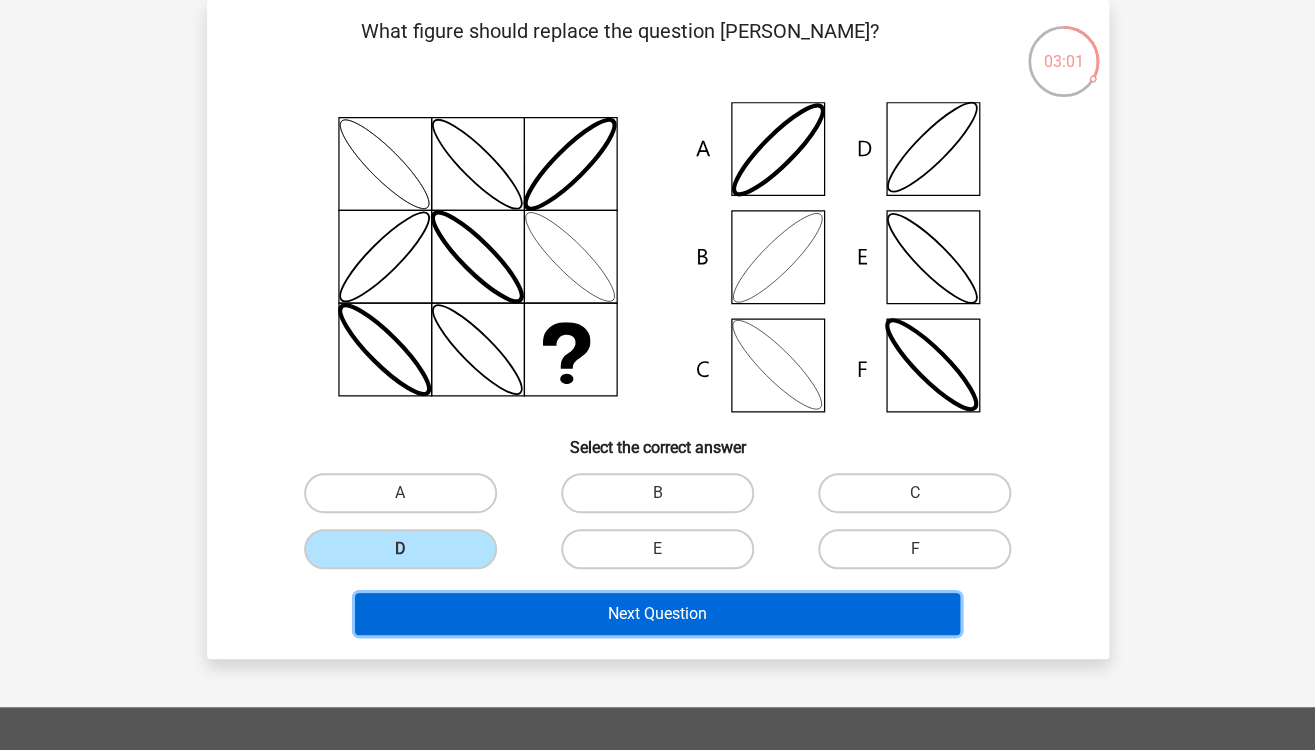 click on "Next Question" at bounding box center [657, 614] 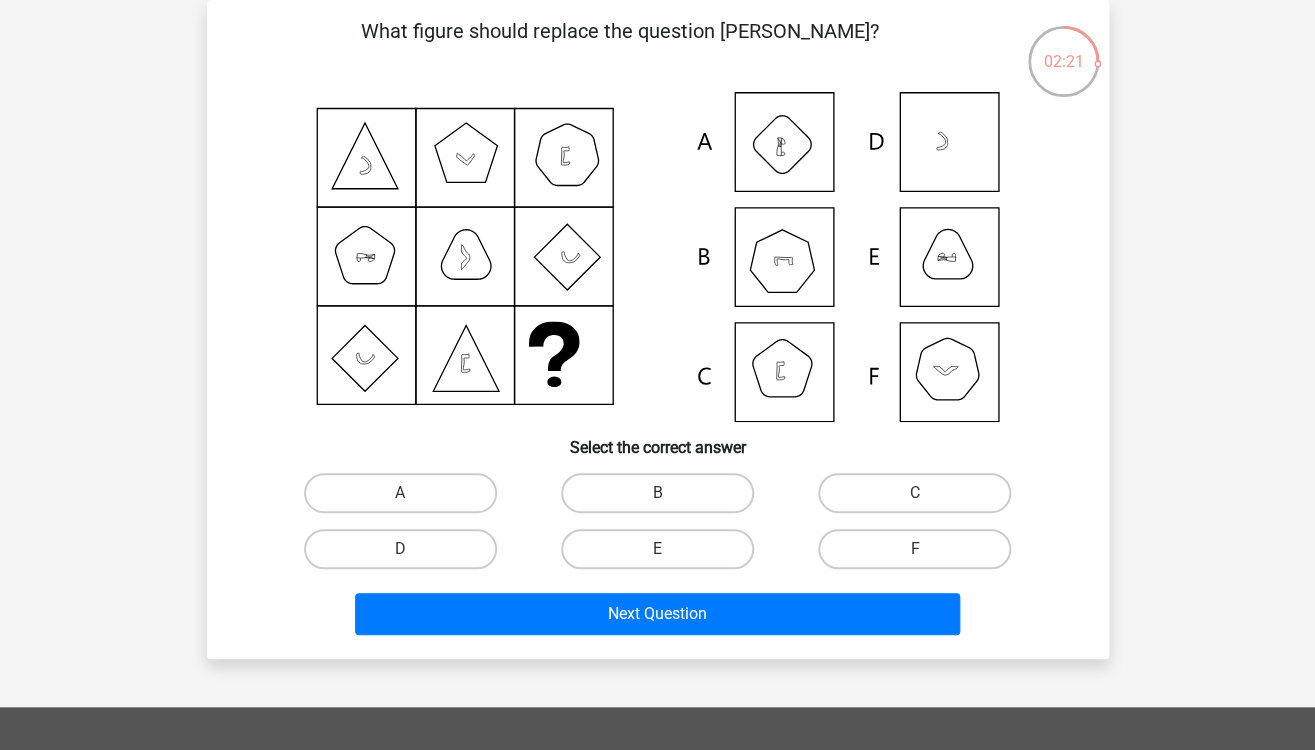 click 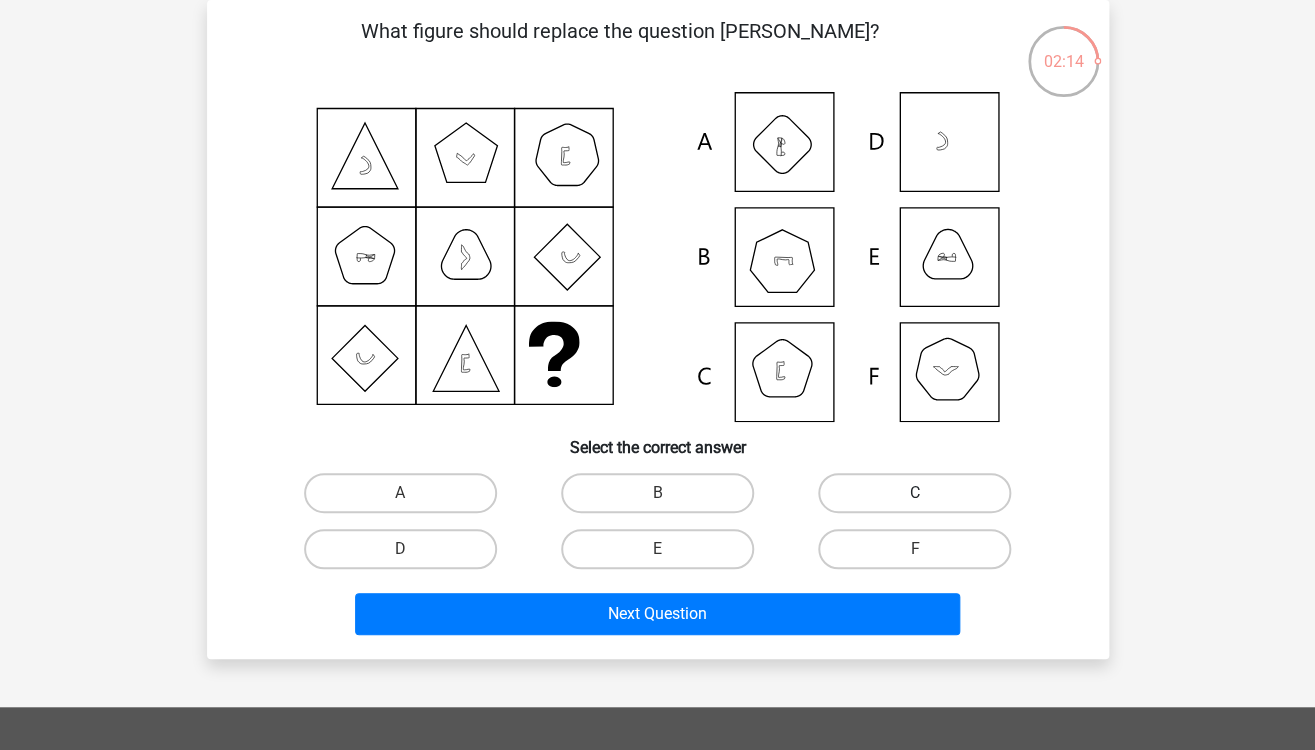 click on "C" at bounding box center (914, 493) 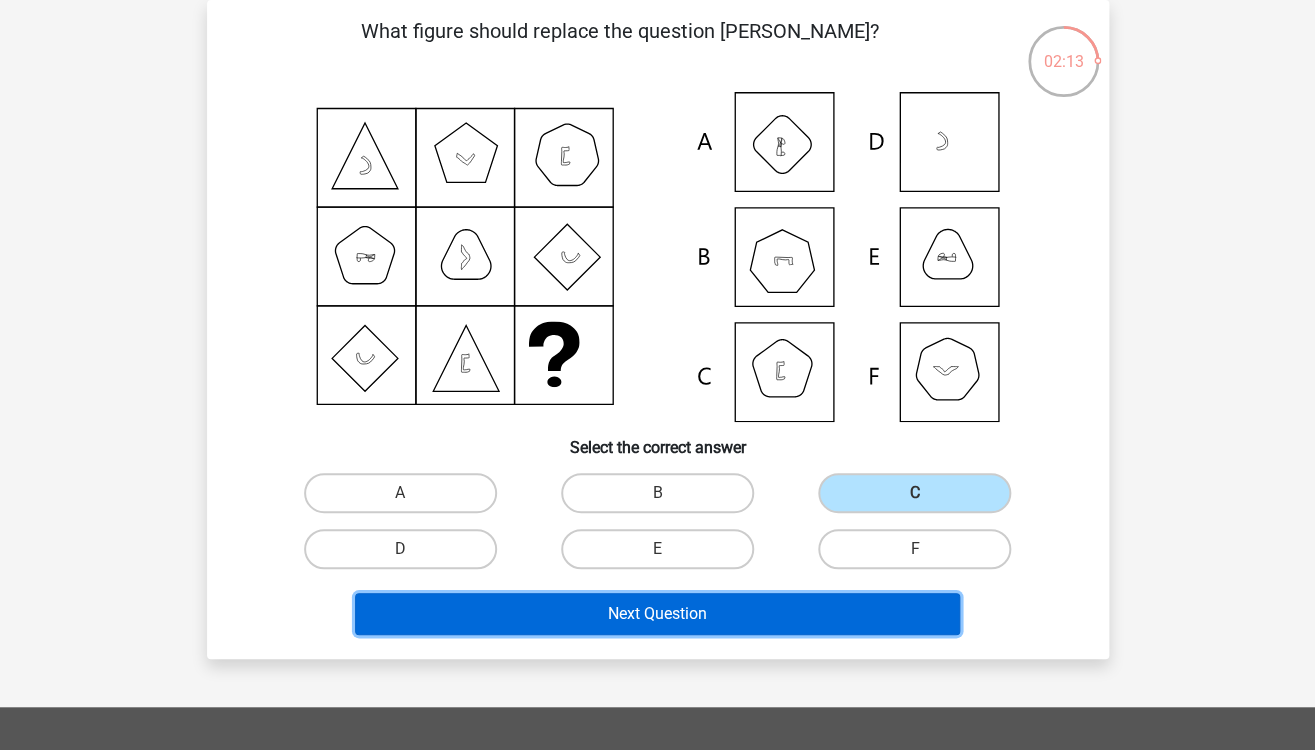 click on "Next Question" at bounding box center [657, 614] 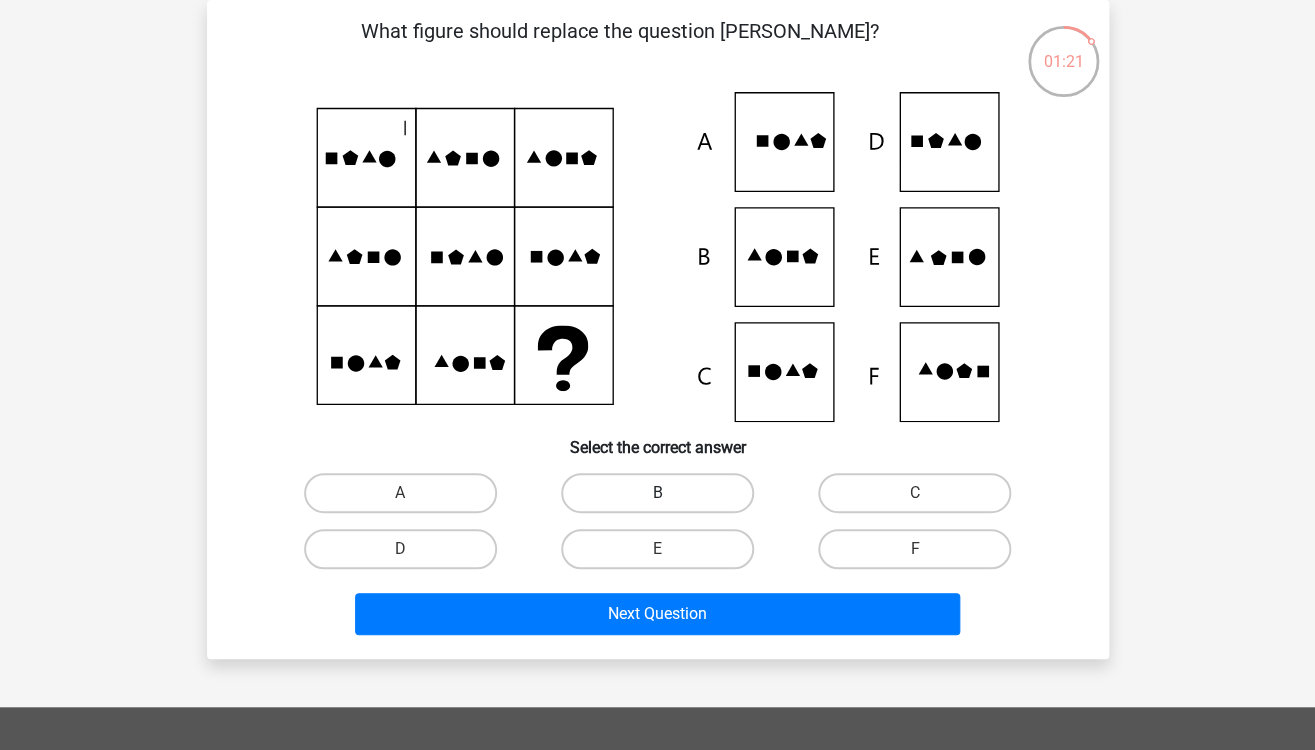 click on "B" at bounding box center (657, 493) 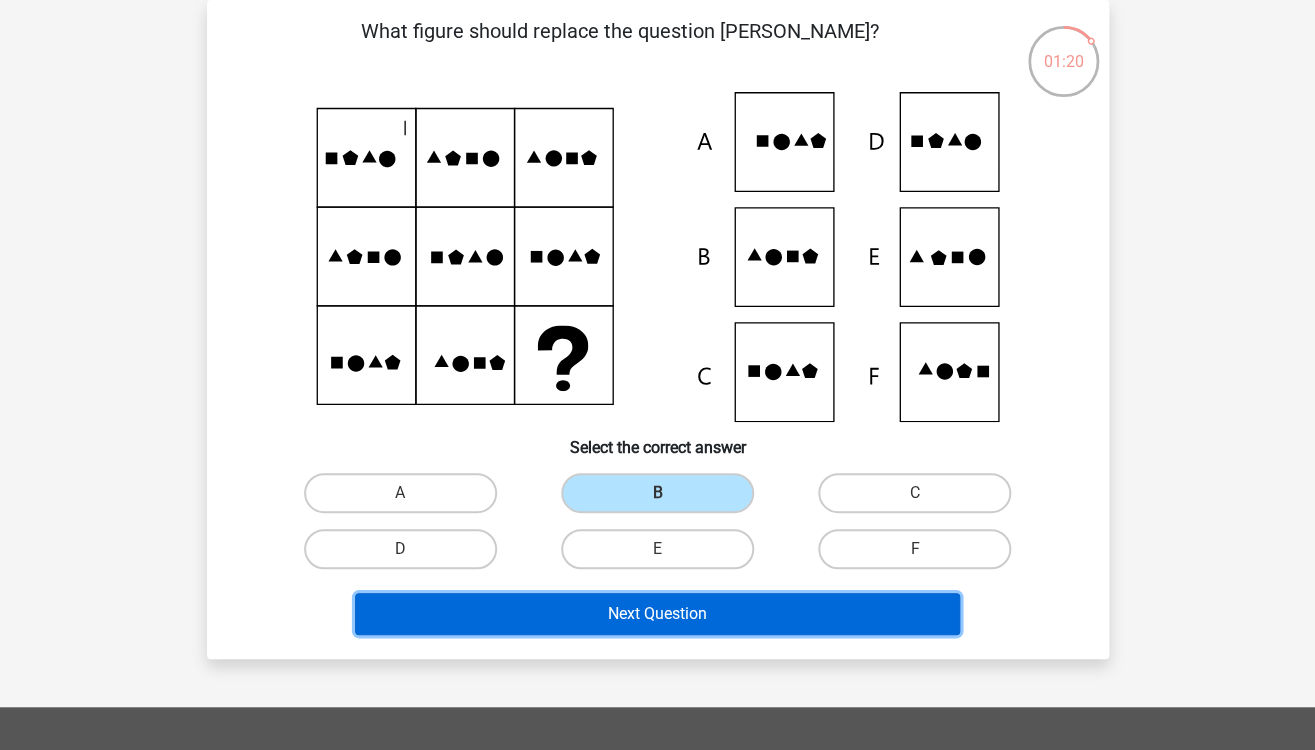click on "Next Question" at bounding box center (657, 614) 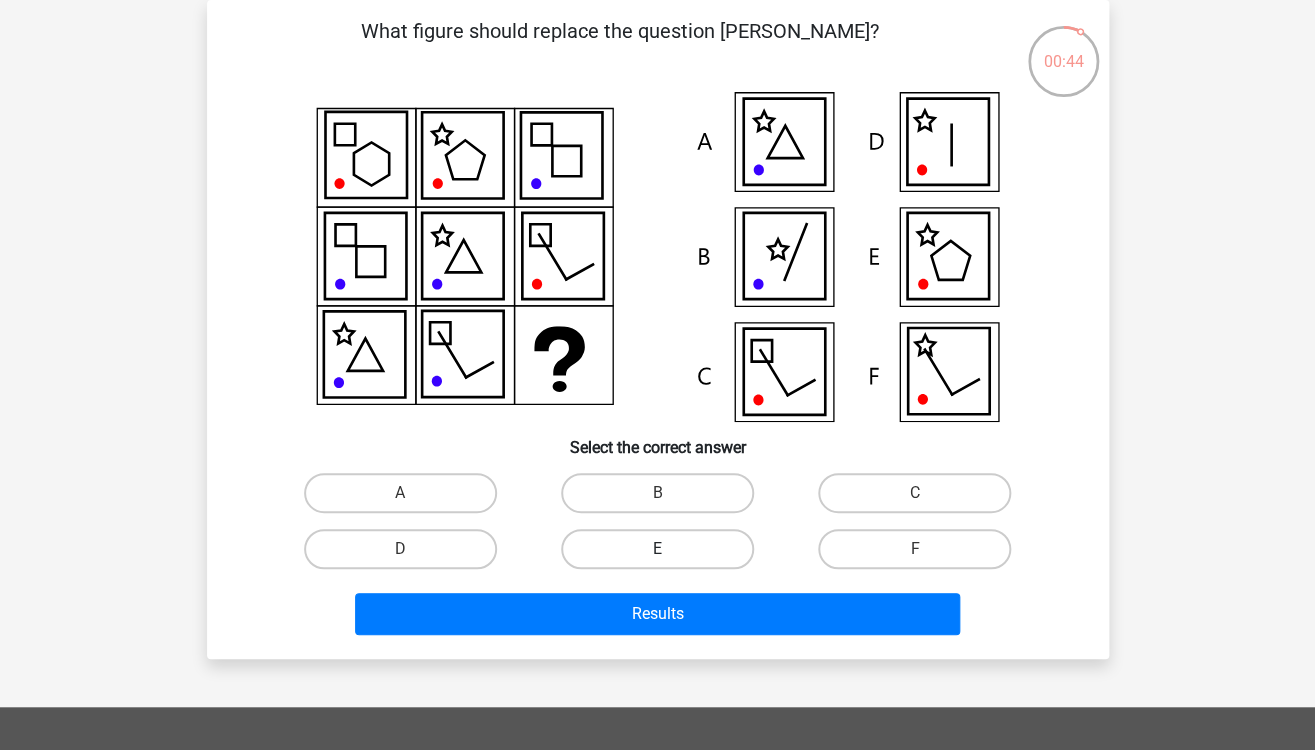 click on "E" at bounding box center (657, 549) 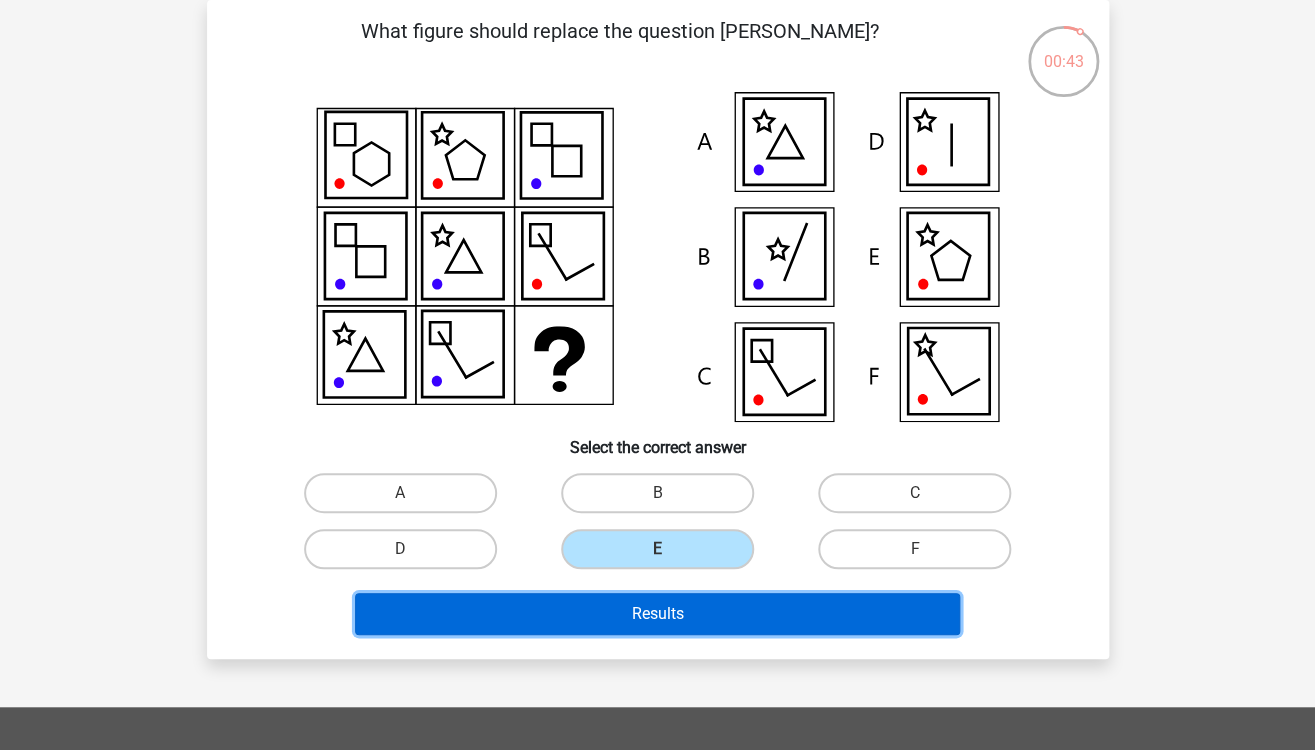 click on "Results" at bounding box center (657, 614) 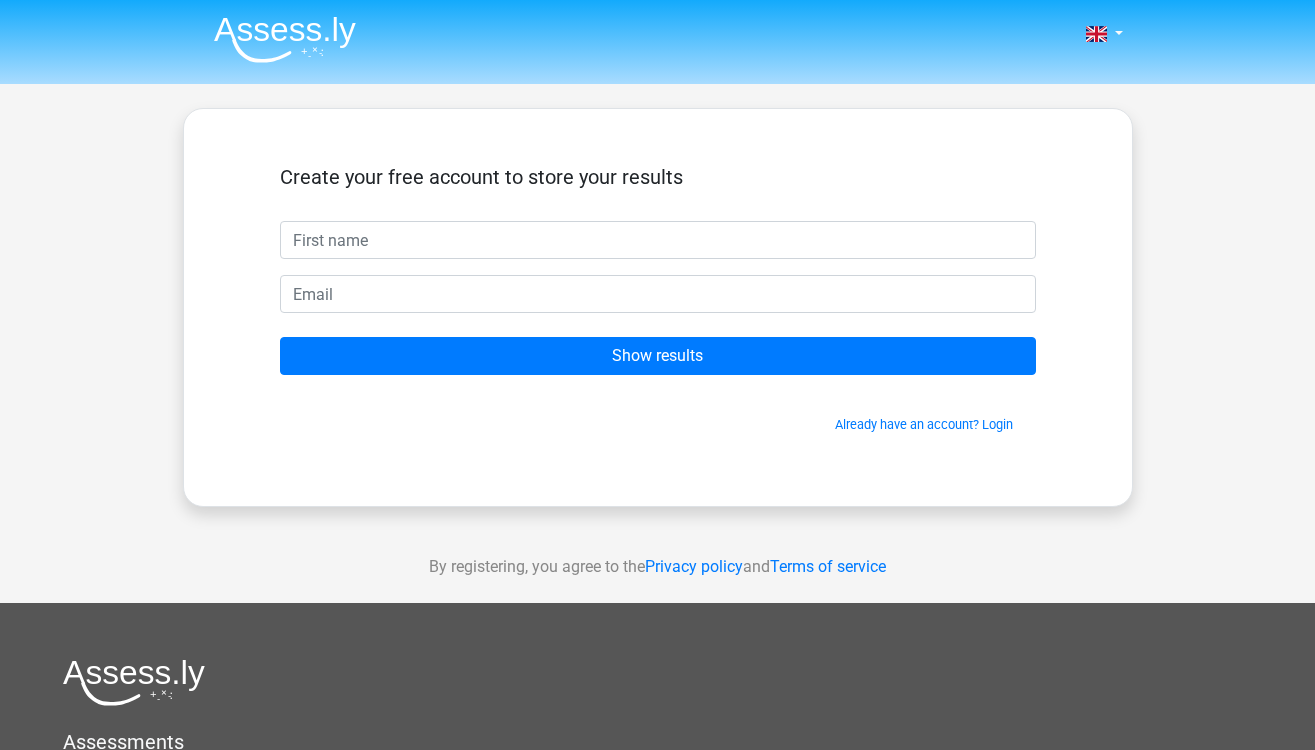 scroll, scrollTop: 0, scrollLeft: 0, axis: both 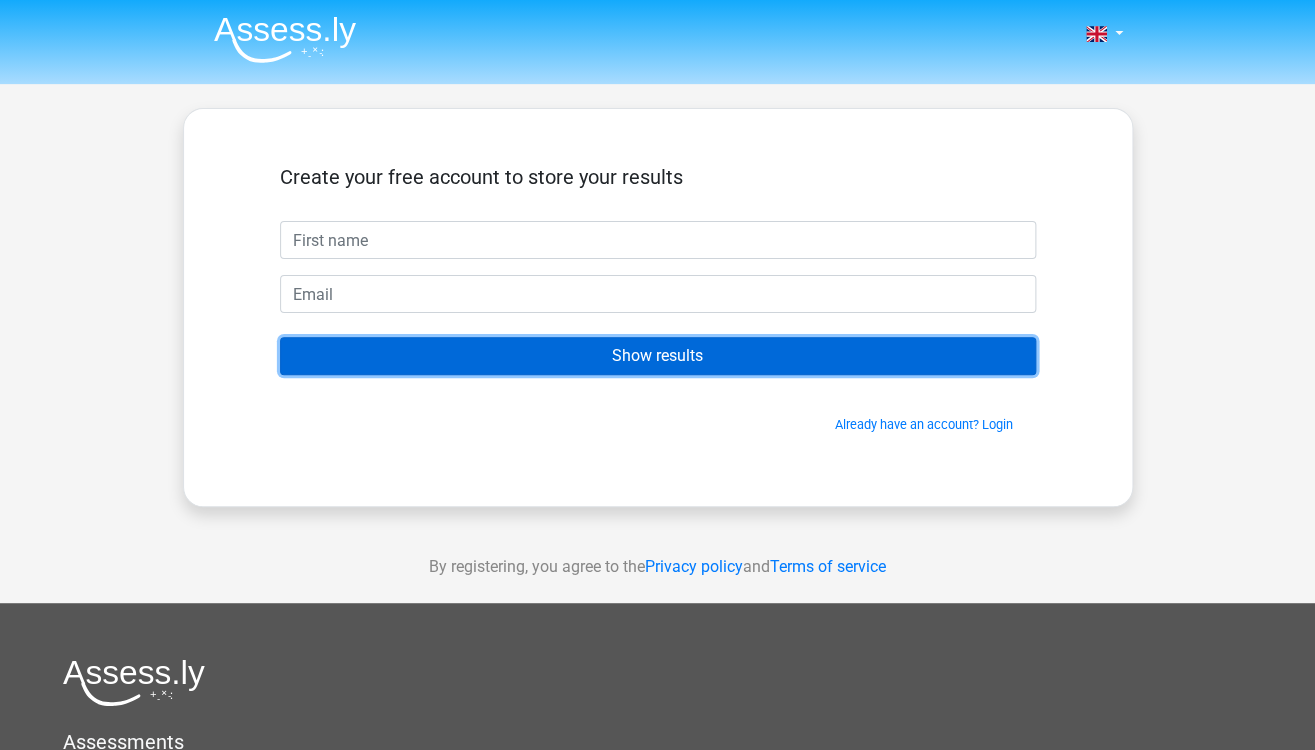 click on "Show results" at bounding box center [658, 356] 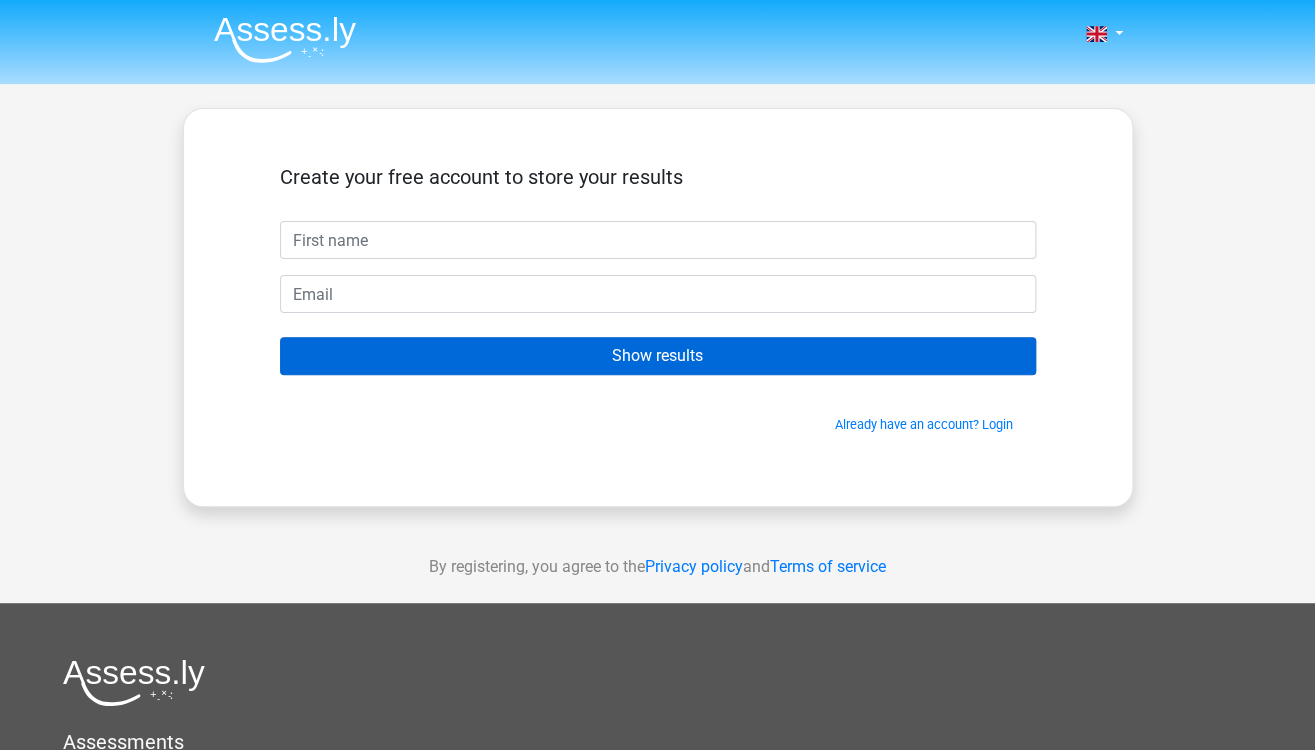 click on "Show results" at bounding box center (658, 356) 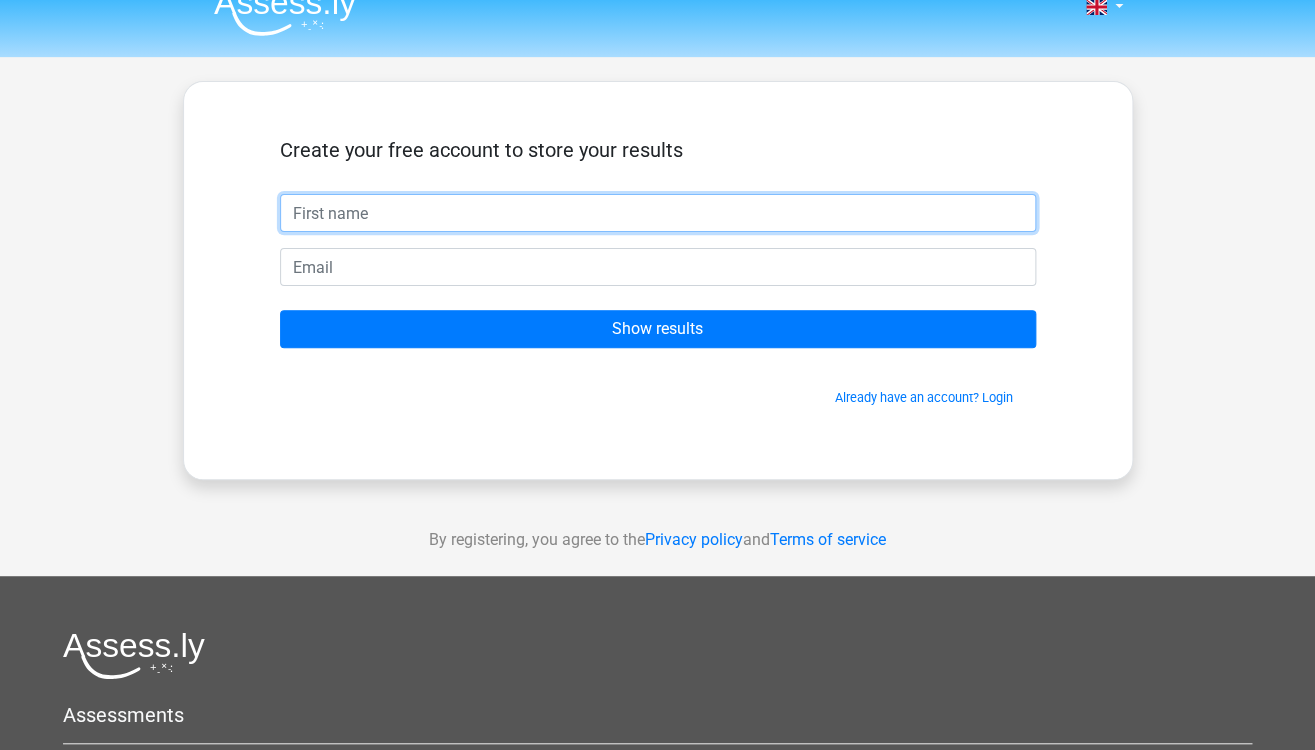 scroll, scrollTop: 21, scrollLeft: 0, axis: vertical 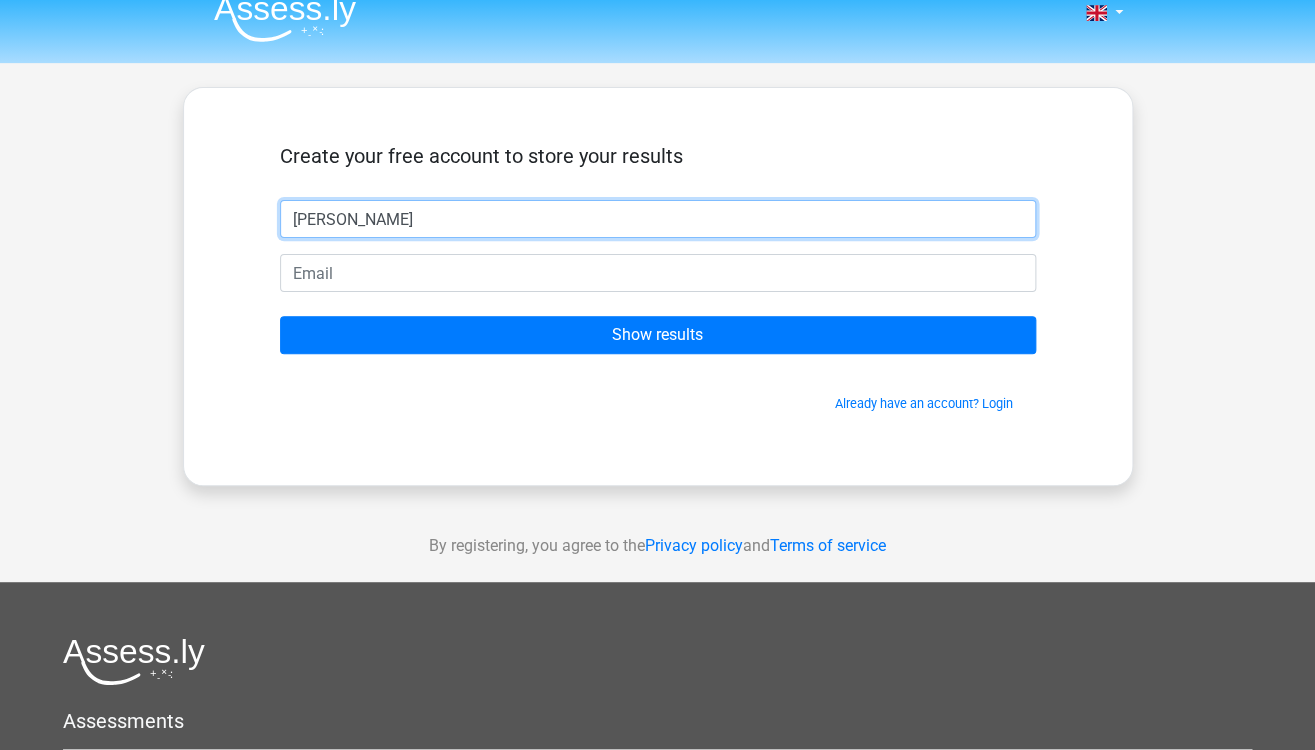 type on "[PERSON_NAME]" 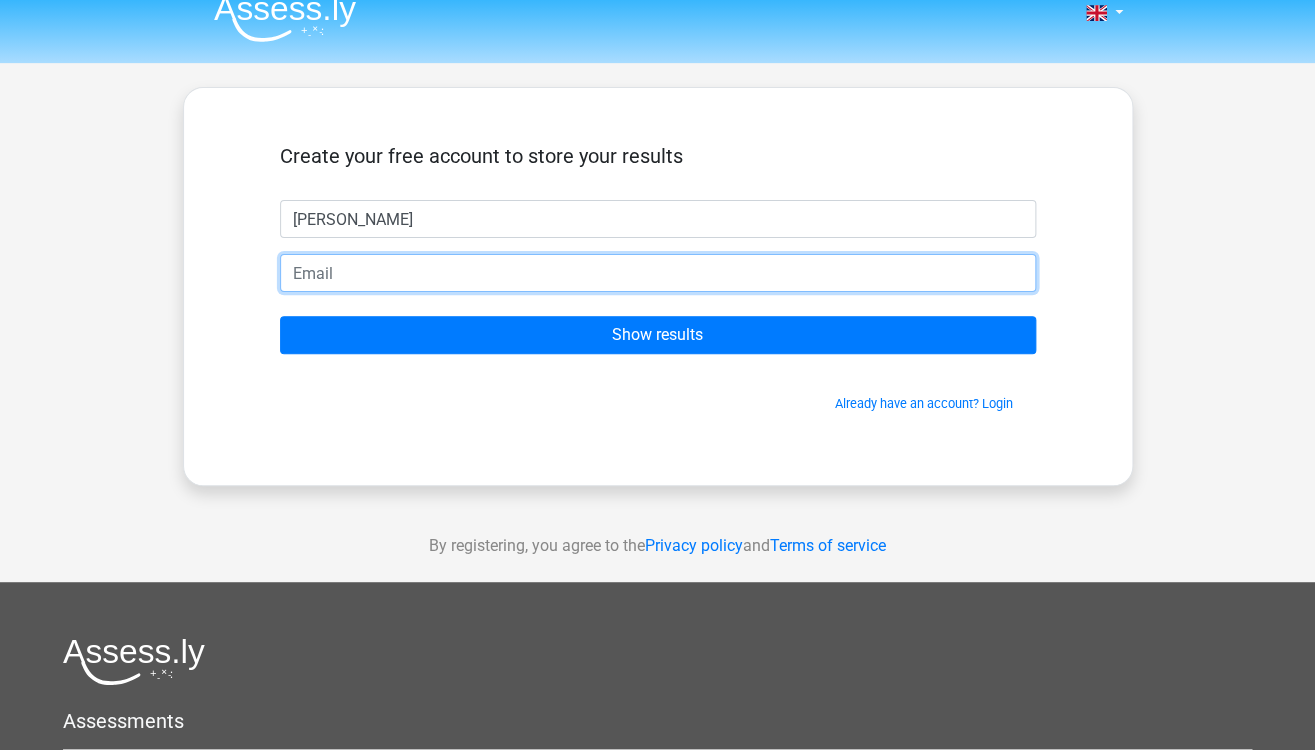 click at bounding box center (658, 273) 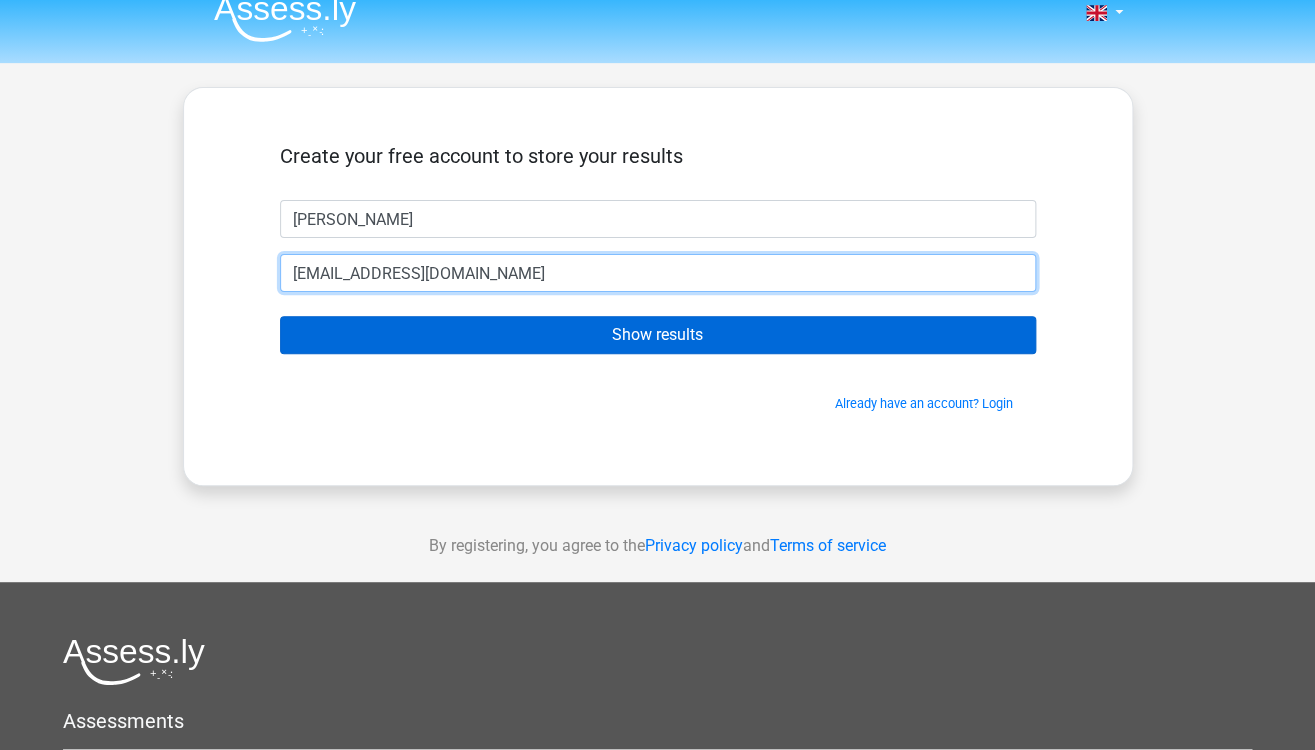 type on "[EMAIL_ADDRESS][DOMAIN_NAME]" 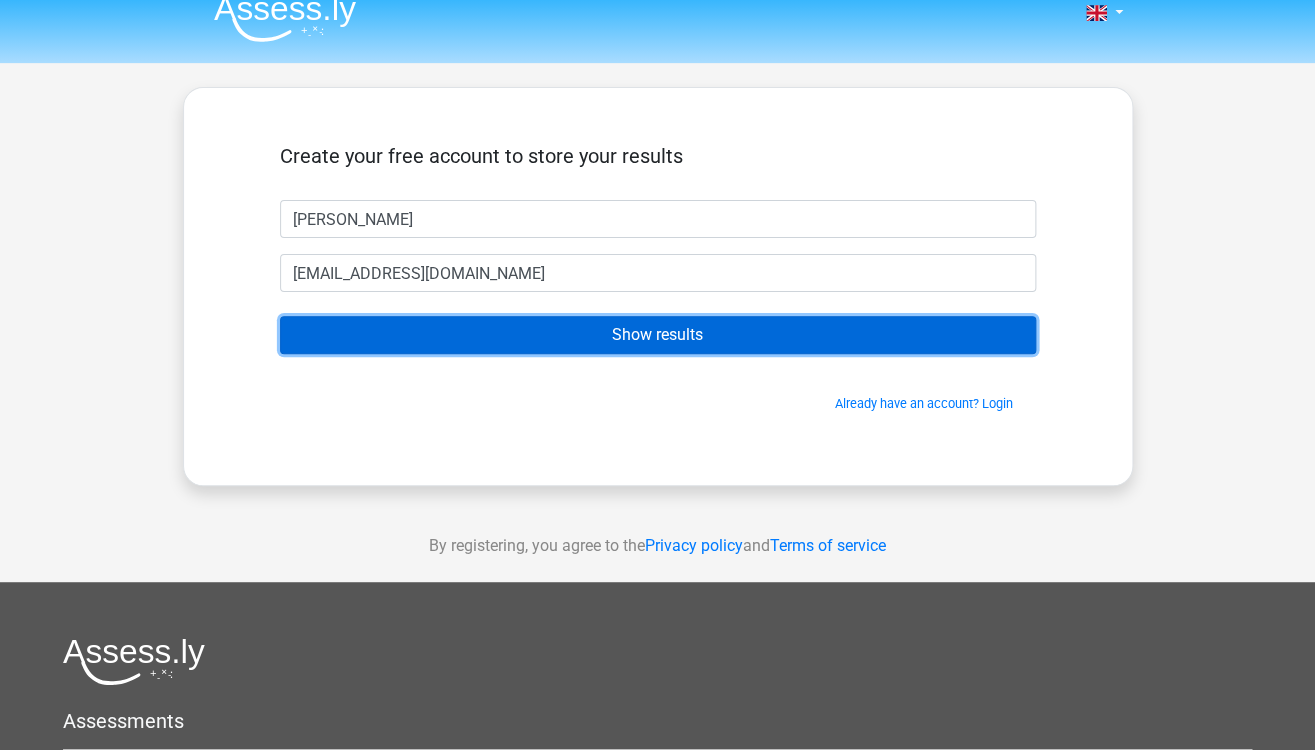 click on "Show results" at bounding box center (658, 335) 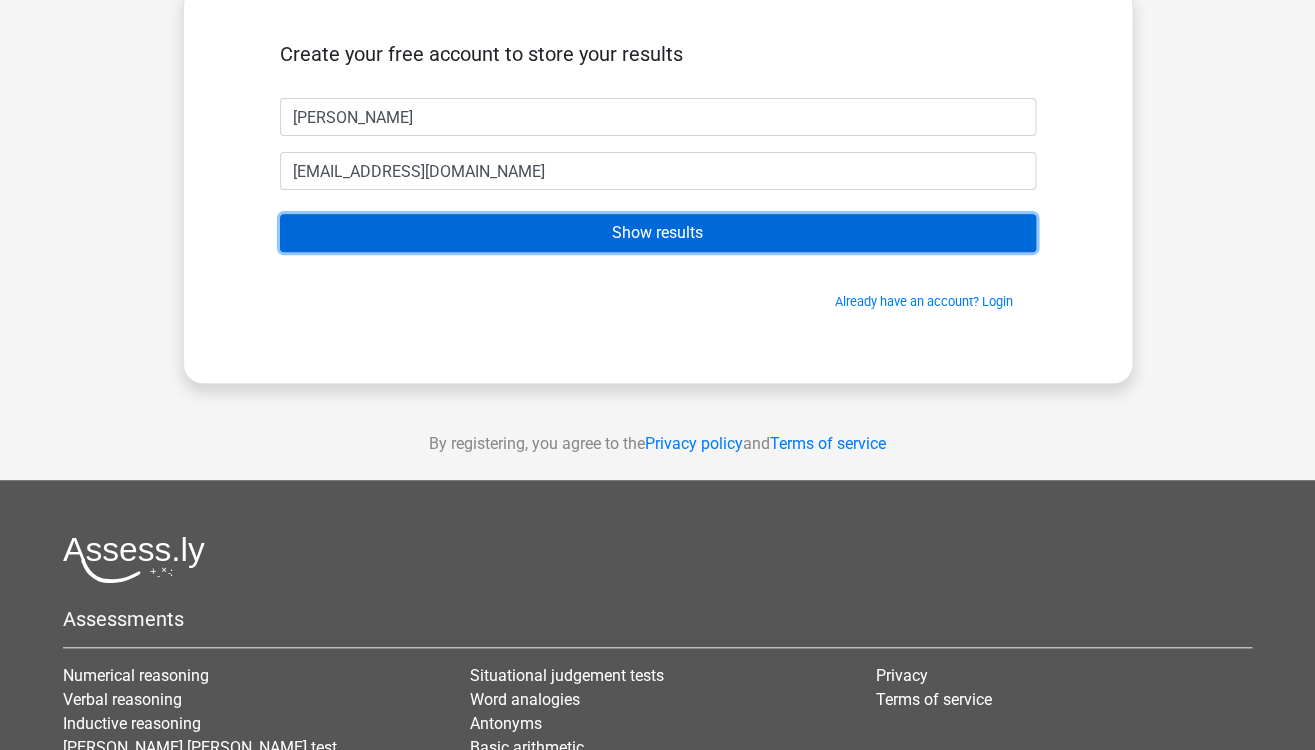 scroll, scrollTop: 0, scrollLeft: 0, axis: both 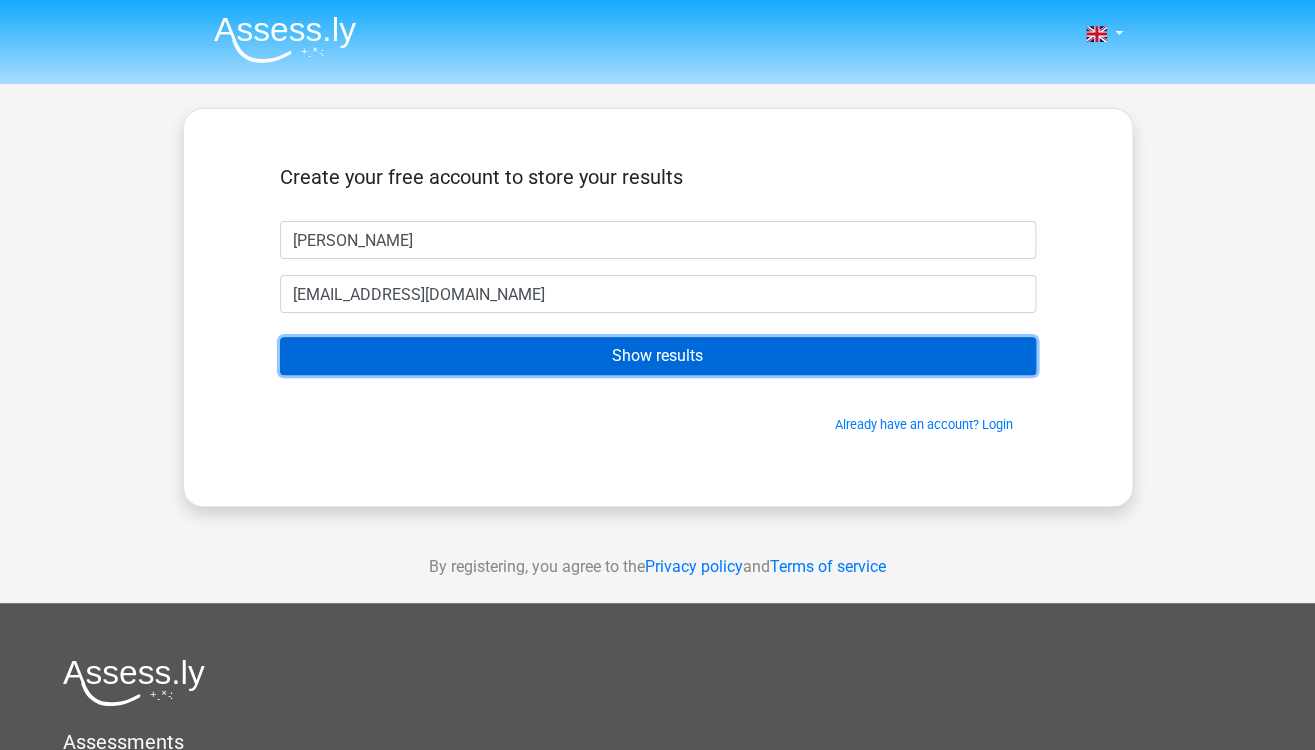 click on "Show results" at bounding box center (658, 356) 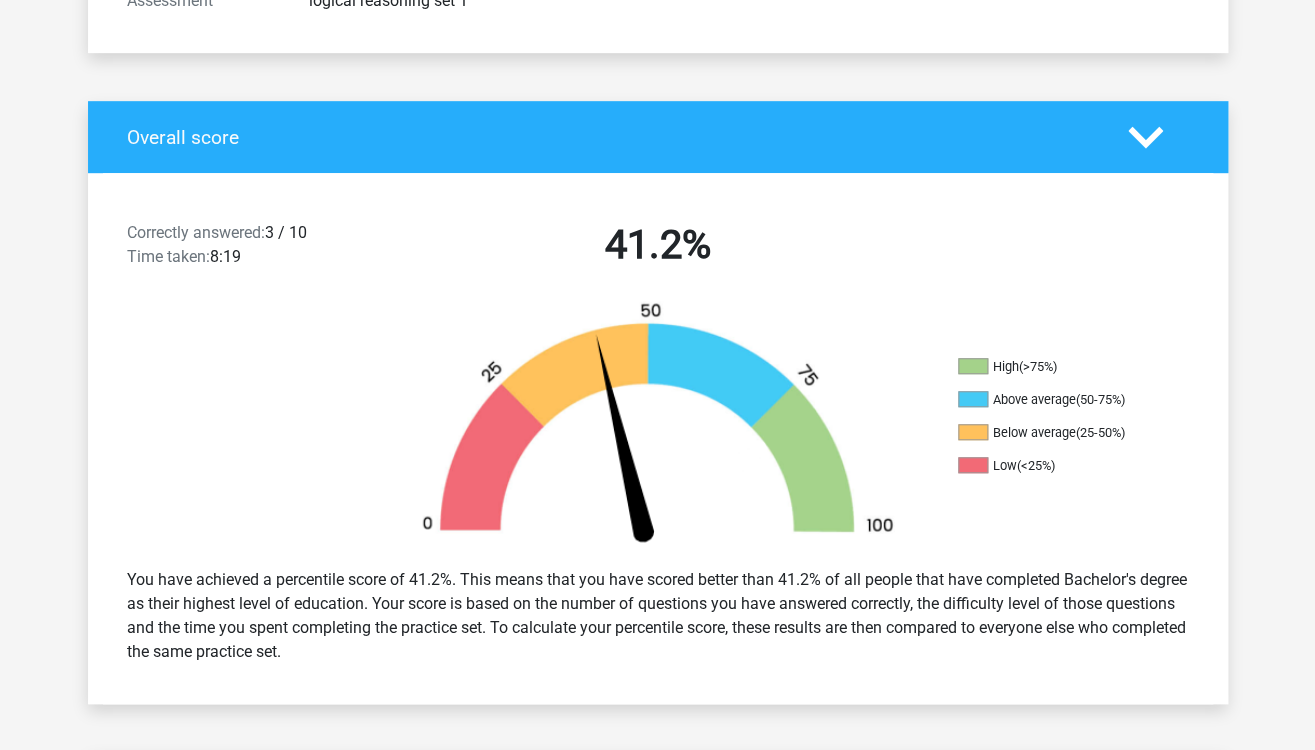 scroll, scrollTop: 337, scrollLeft: 0, axis: vertical 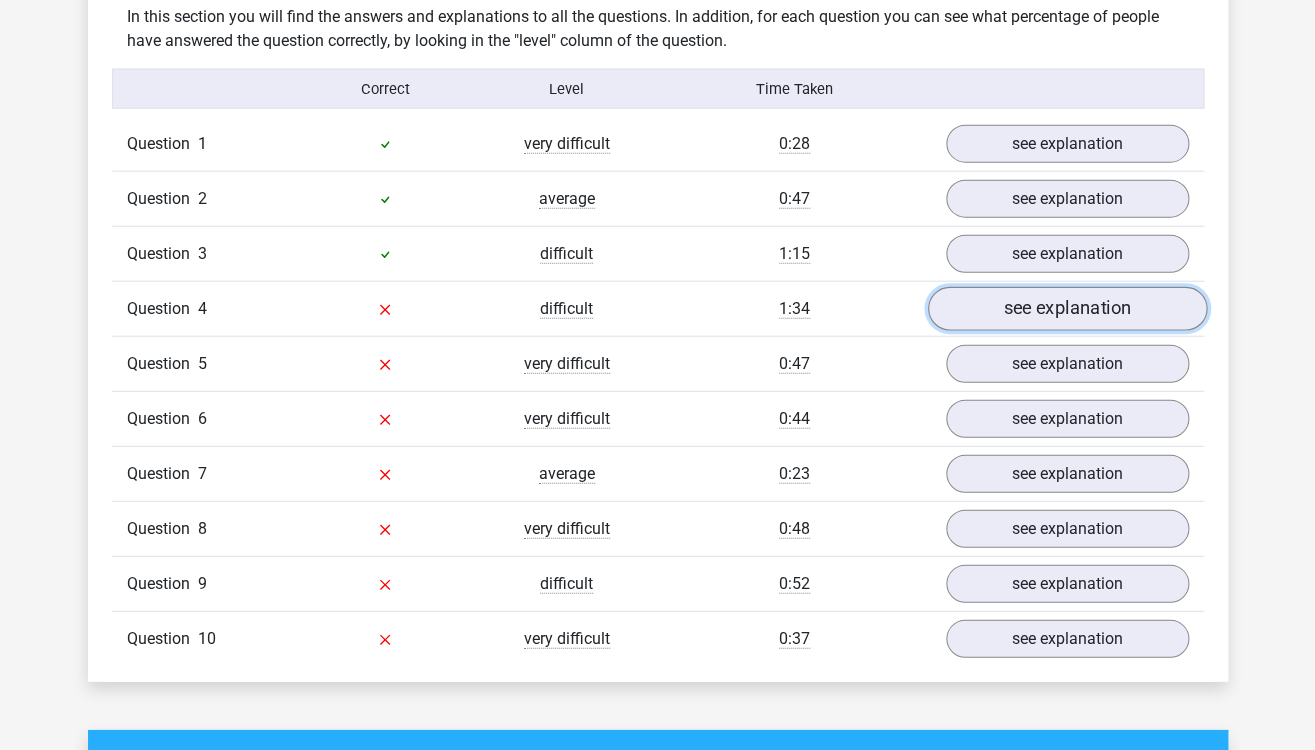 click on "see explanation" at bounding box center [1066, 309] 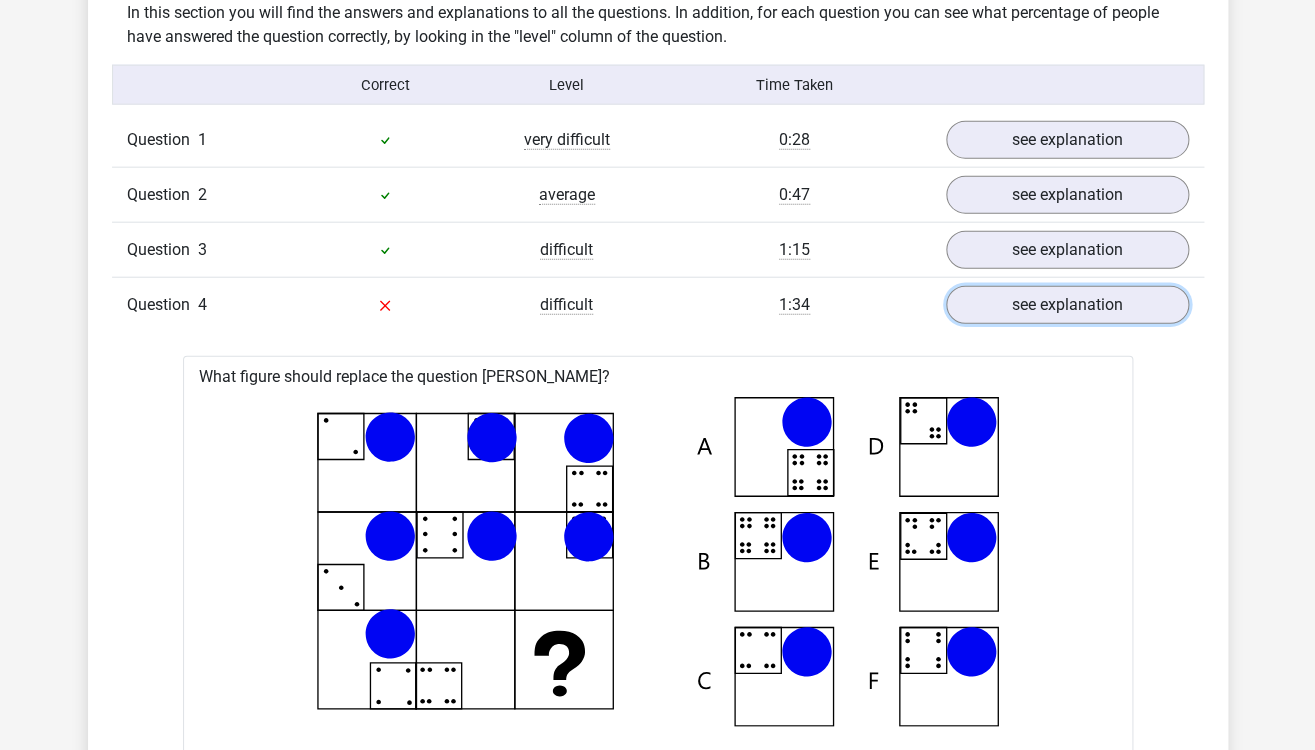 scroll, scrollTop: 1574, scrollLeft: 0, axis: vertical 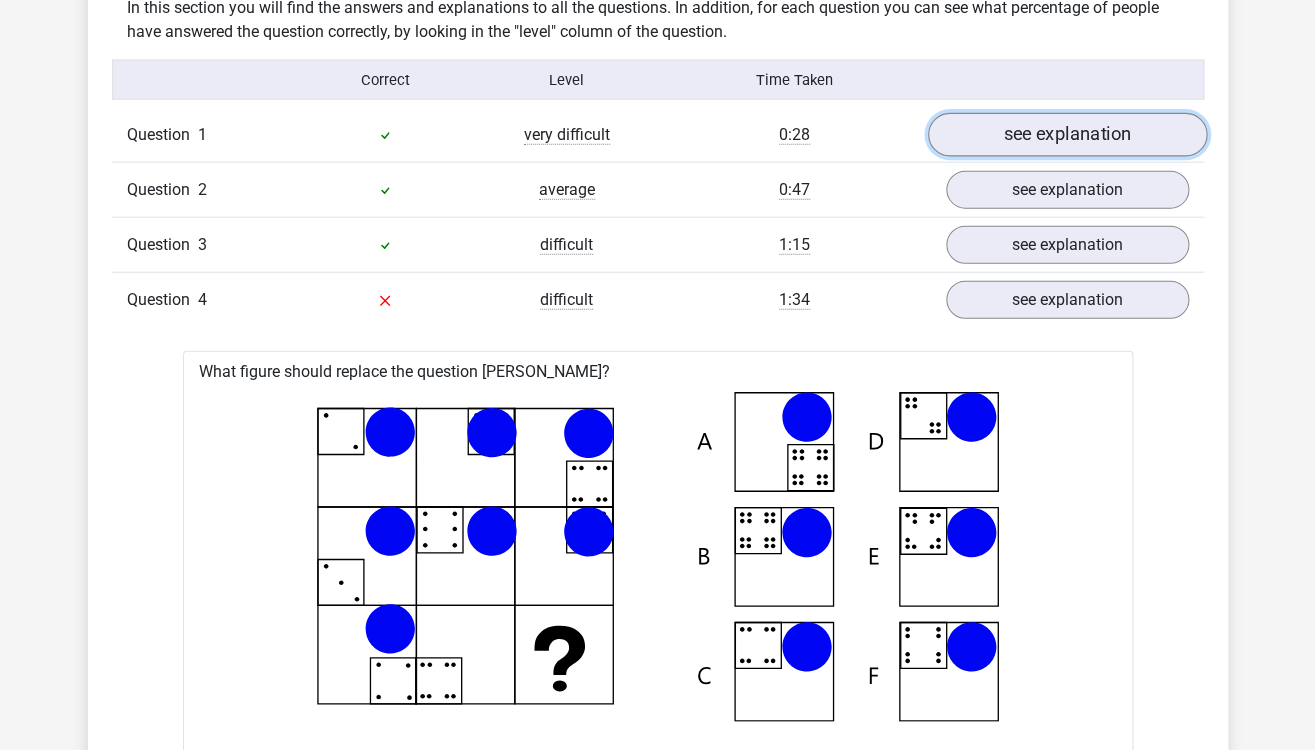 click on "see explanation" at bounding box center [1066, 135] 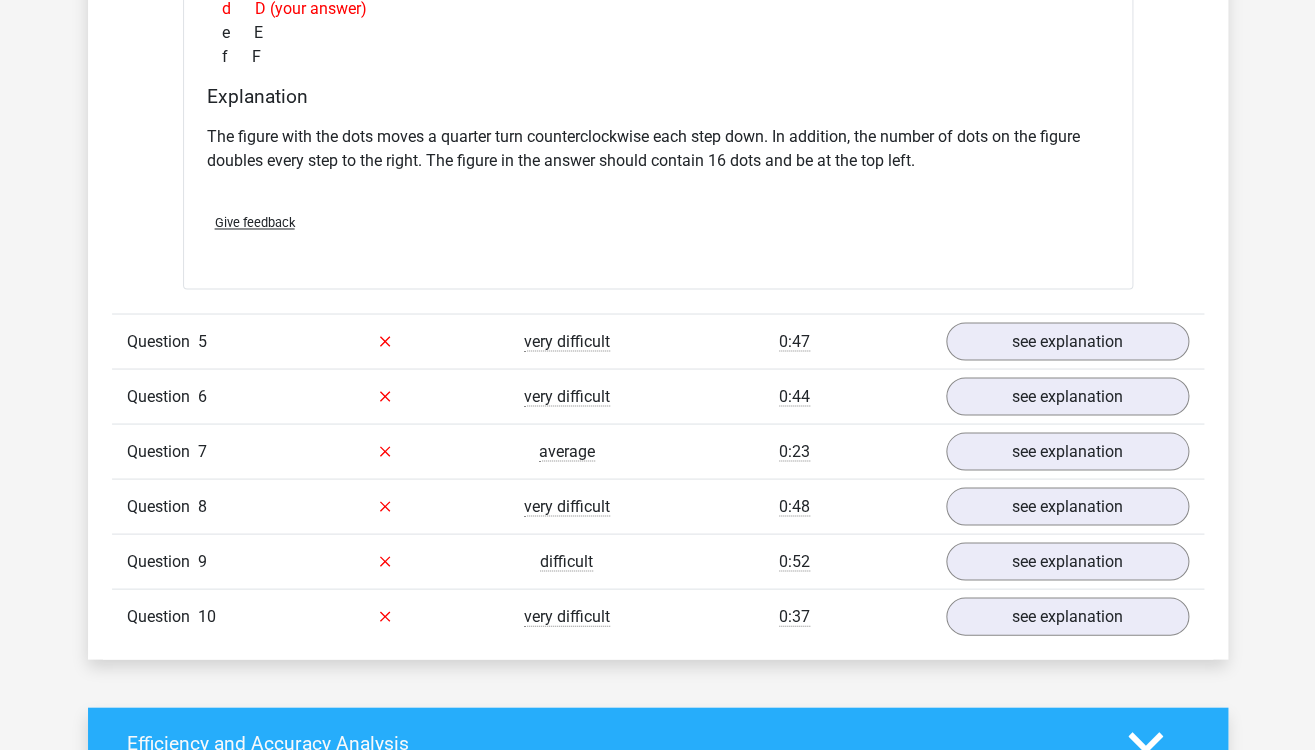 scroll, scrollTop: 3695, scrollLeft: 0, axis: vertical 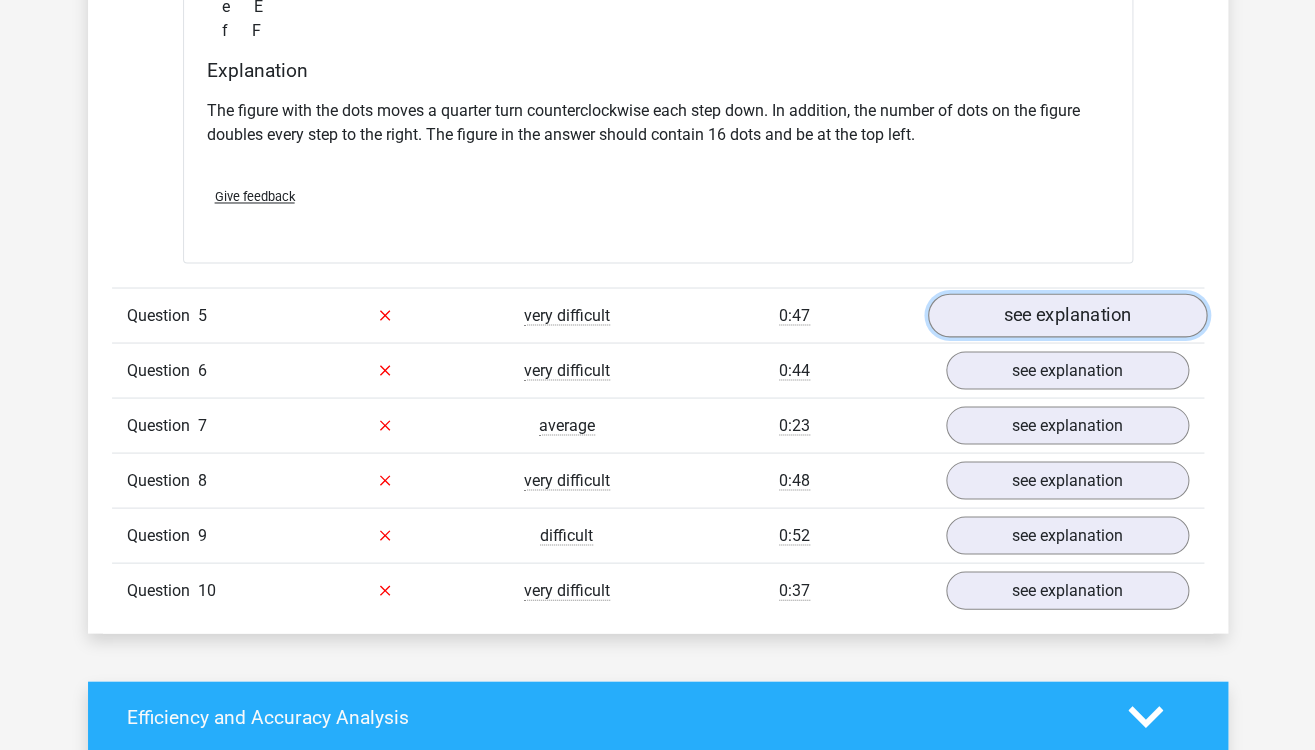 click on "see explanation" at bounding box center [1066, 315] 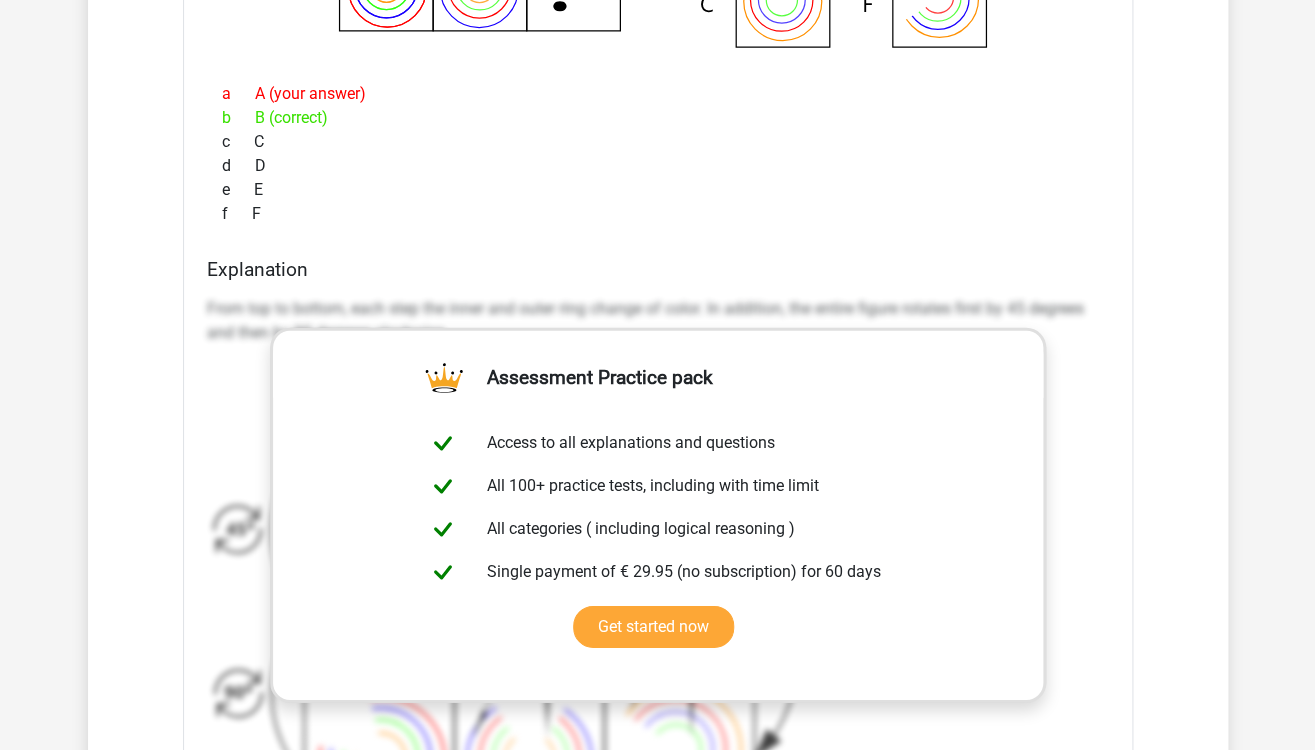 scroll, scrollTop: 4469, scrollLeft: 0, axis: vertical 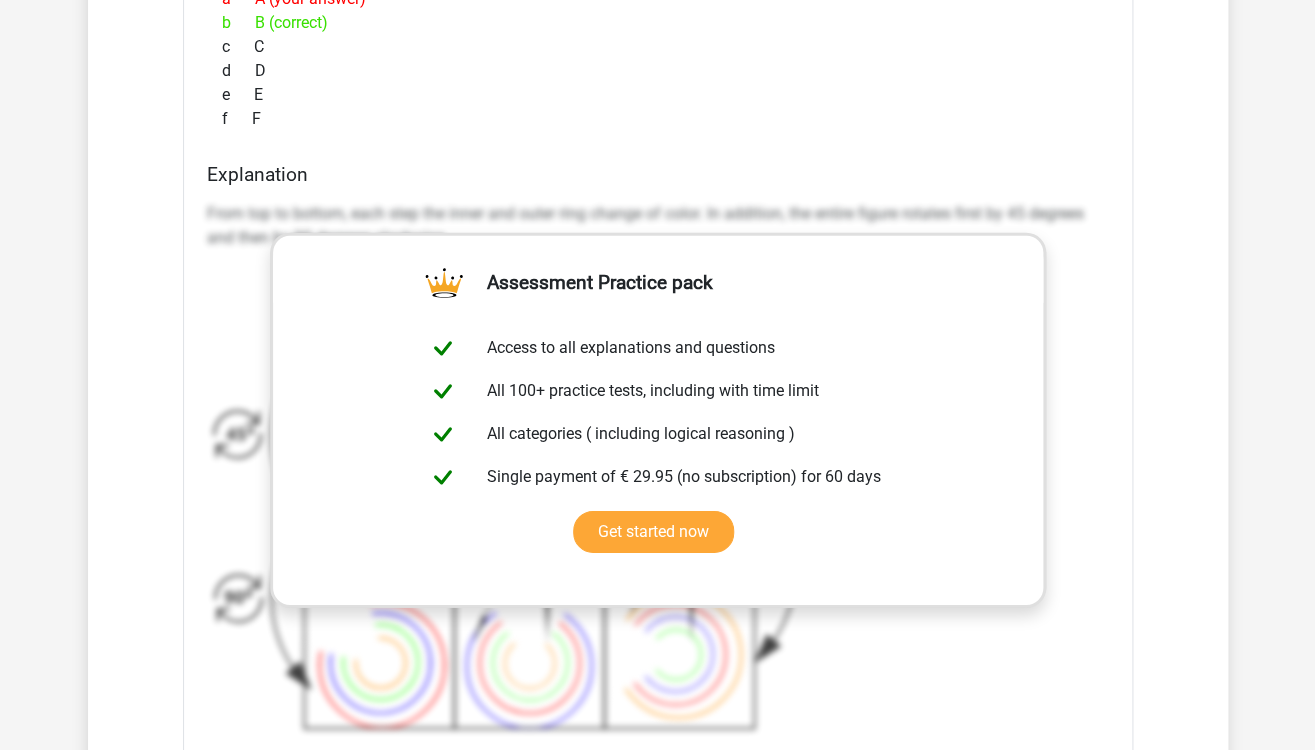 click on "a
A
(your answer)
b
B
(correct)
c
C
d
D
e
E
f
F" at bounding box center (658, 59) 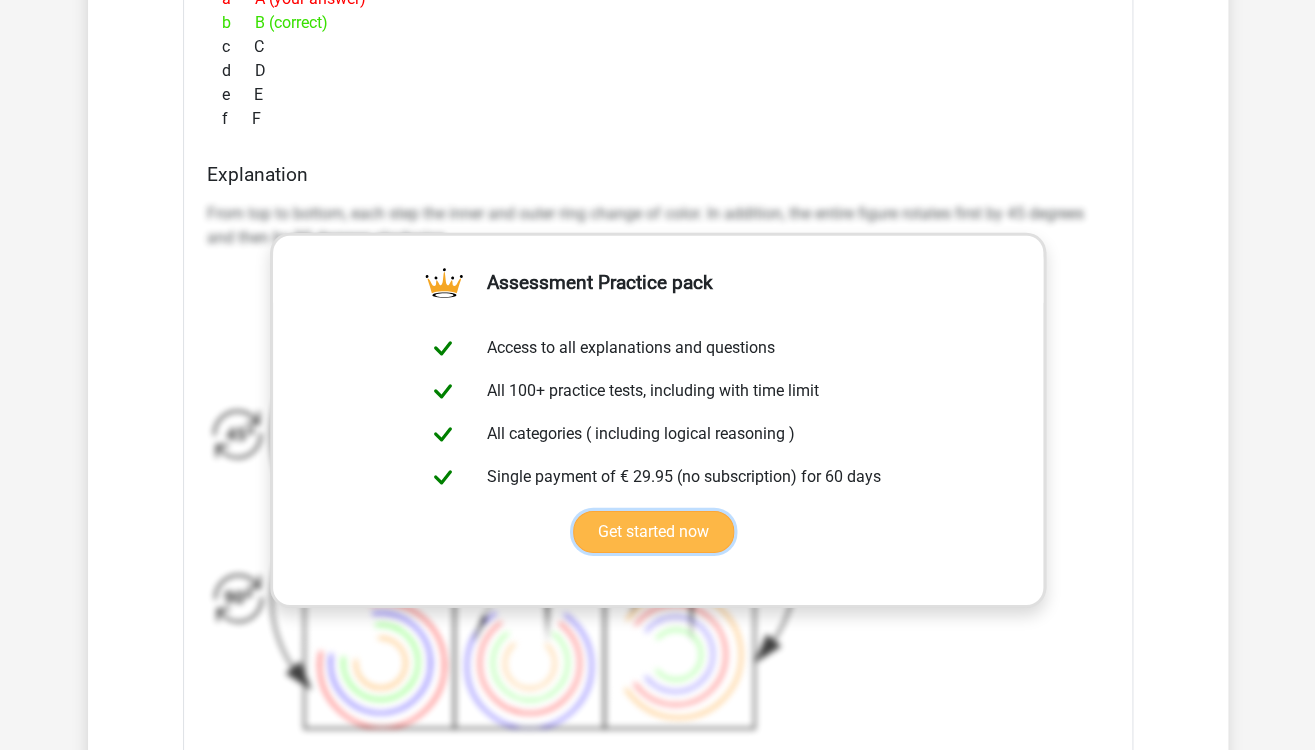 click on "Get started now" at bounding box center [653, 532] 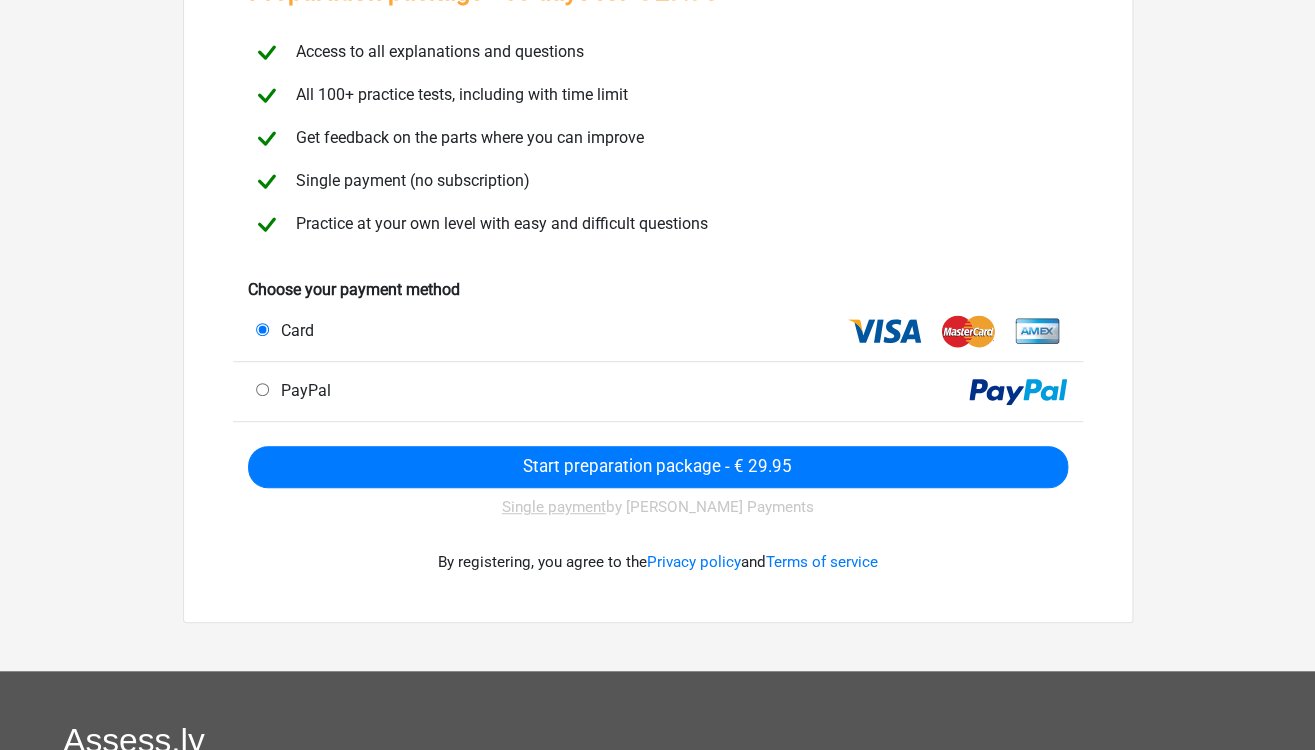 scroll, scrollTop: 154, scrollLeft: 0, axis: vertical 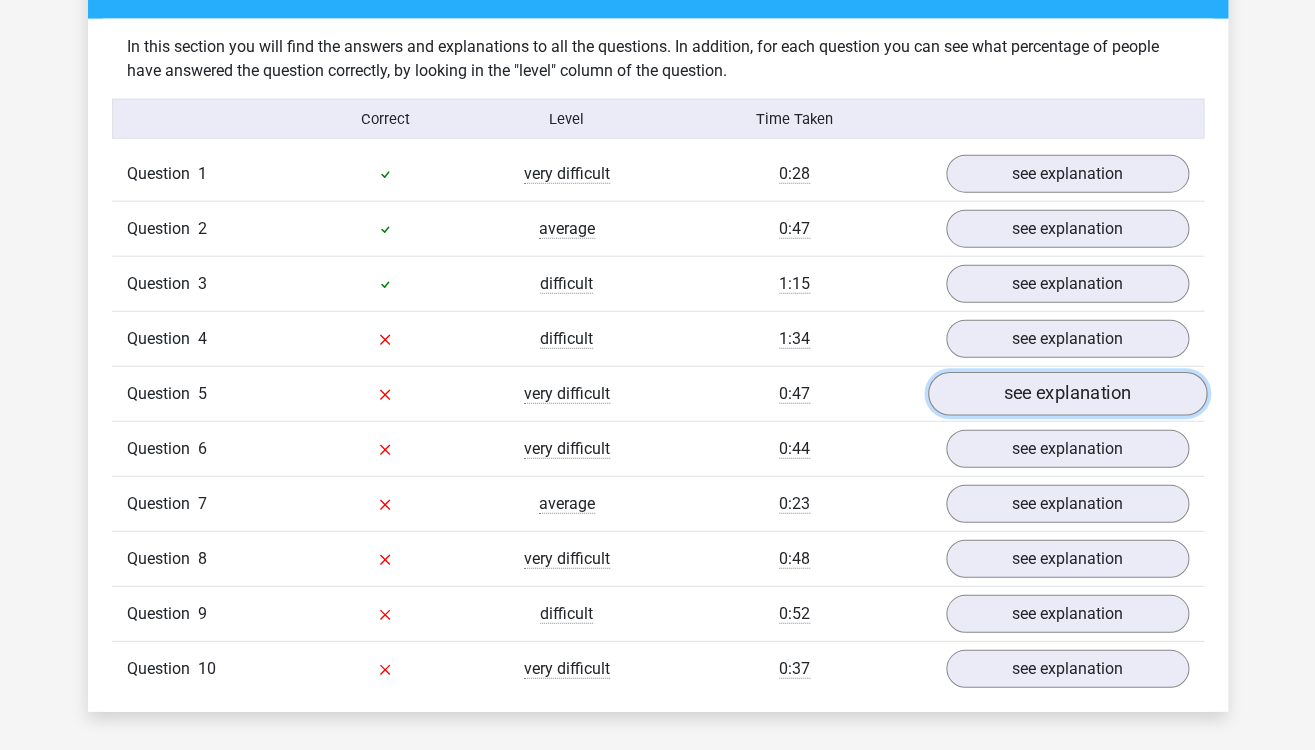 click on "see explanation" at bounding box center [1066, 394] 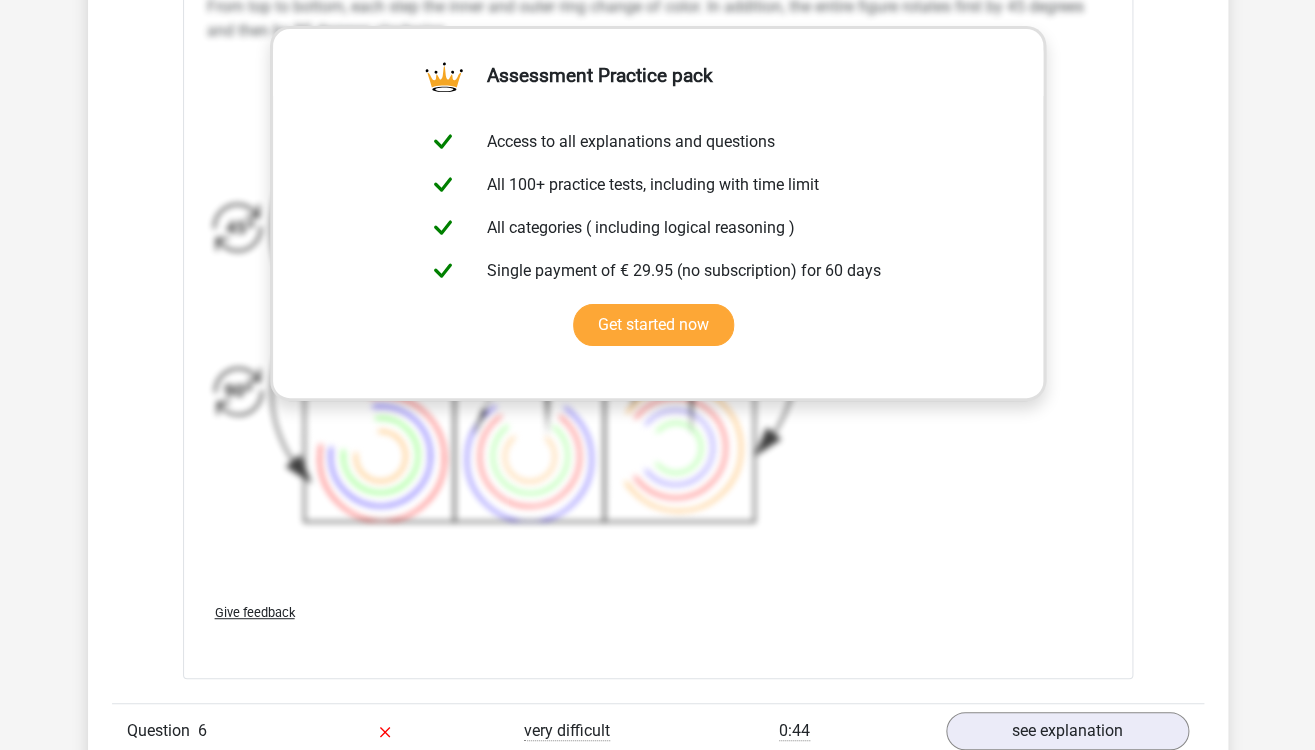 scroll, scrollTop: 2652, scrollLeft: 0, axis: vertical 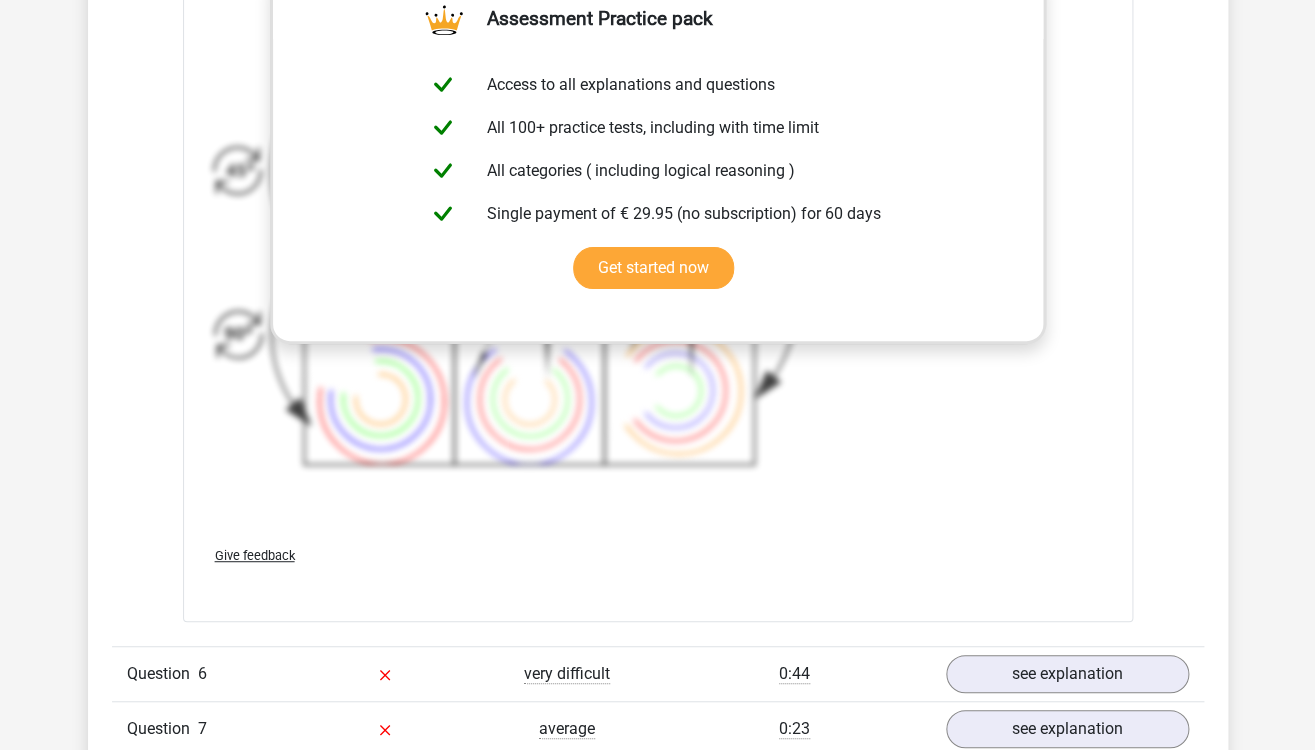 click on "Give feedback" at bounding box center (658, 555) 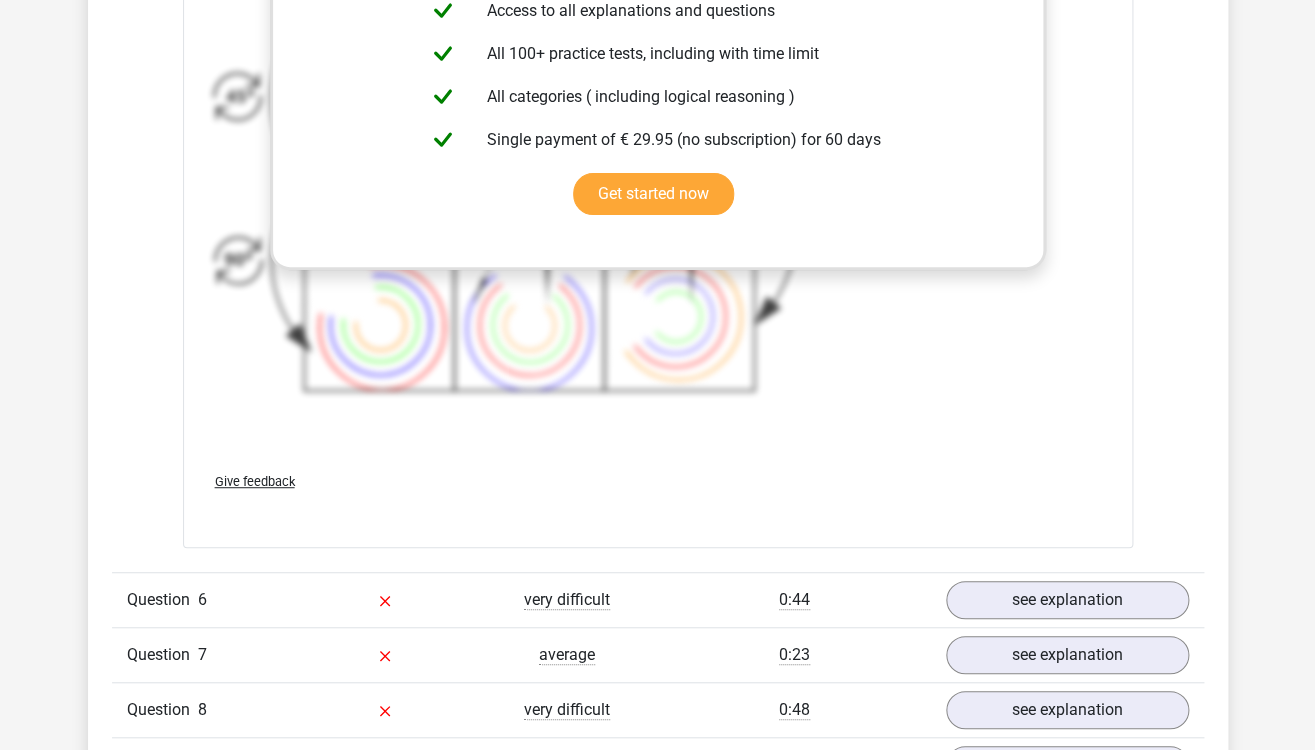 scroll, scrollTop: 2733, scrollLeft: 0, axis: vertical 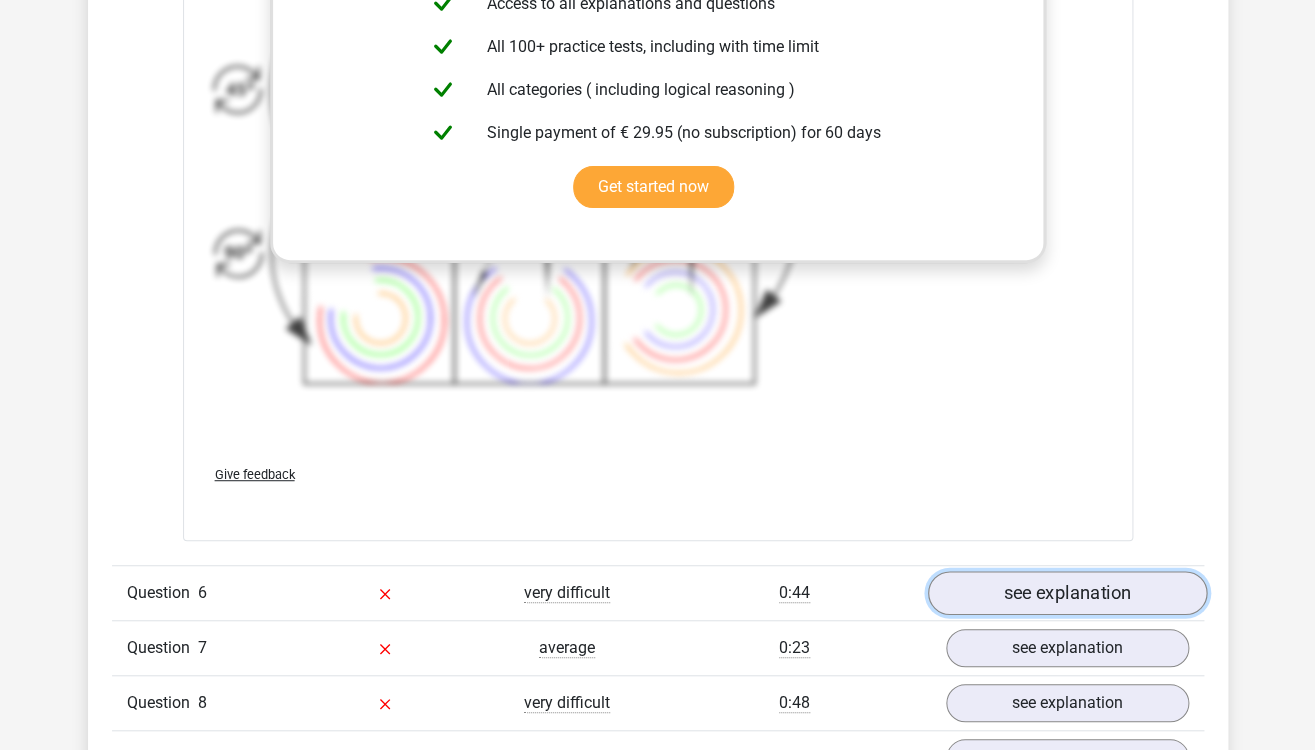 click on "see explanation" at bounding box center [1066, 594] 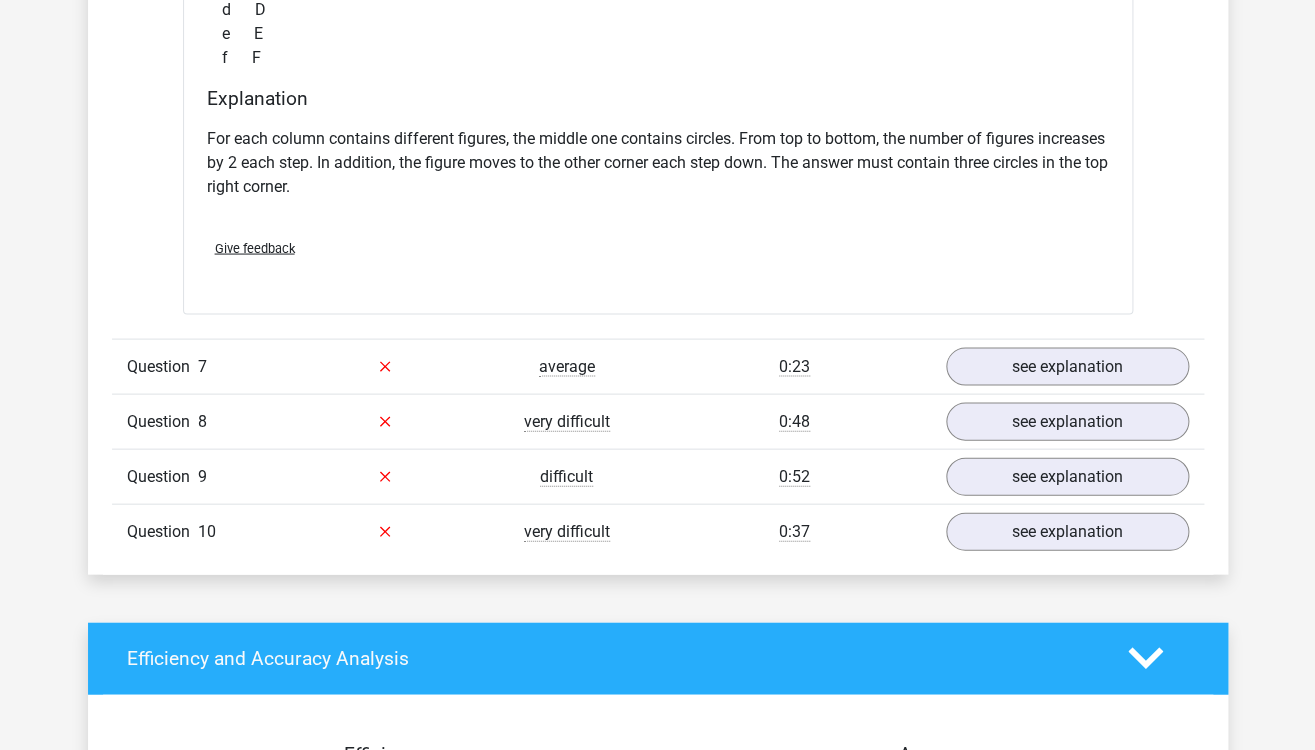 scroll, scrollTop: 3848, scrollLeft: 0, axis: vertical 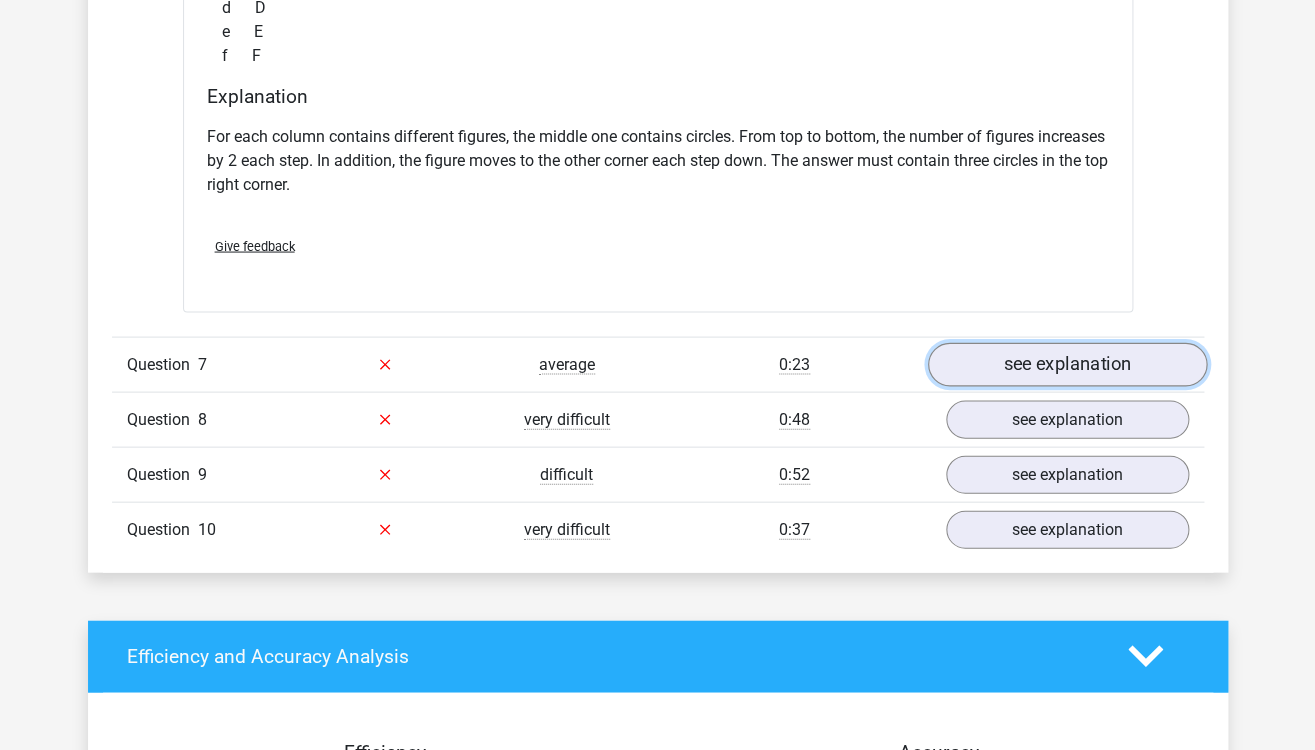 click on "see explanation" at bounding box center [1066, 364] 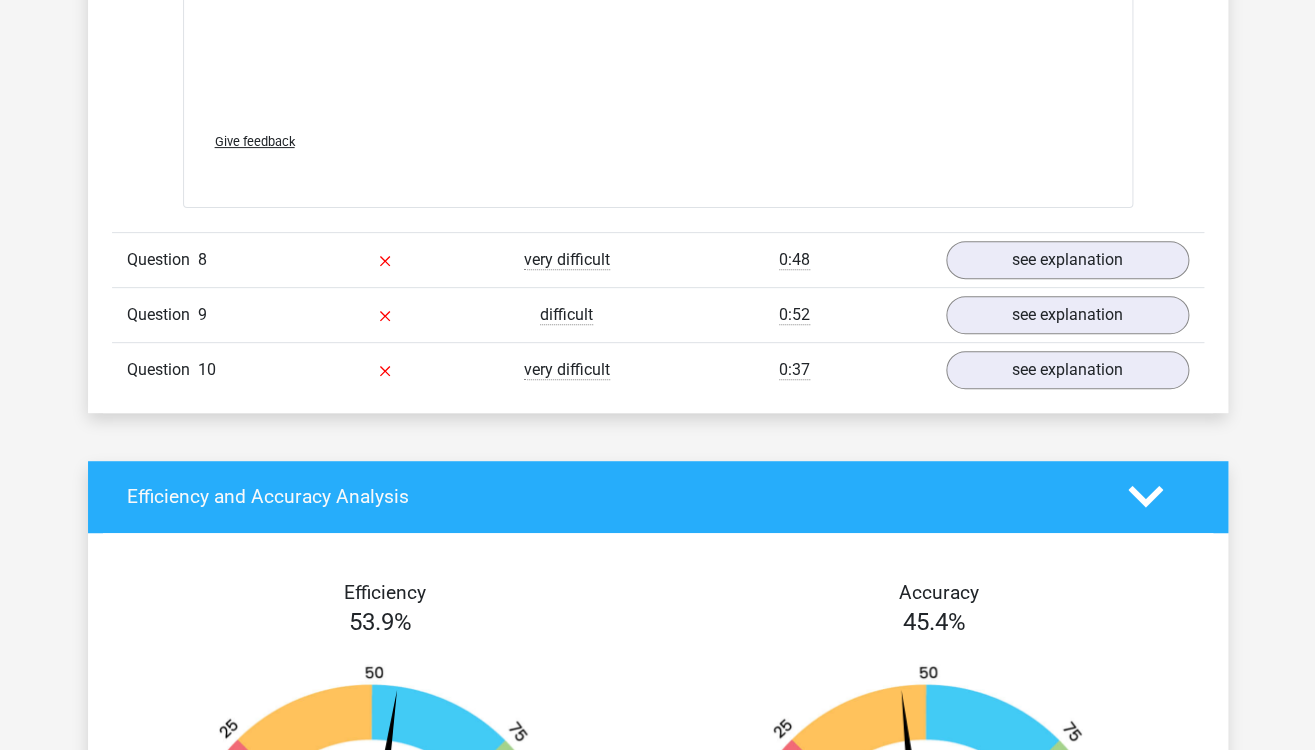 scroll, scrollTop: 5371, scrollLeft: 0, axis: vertical 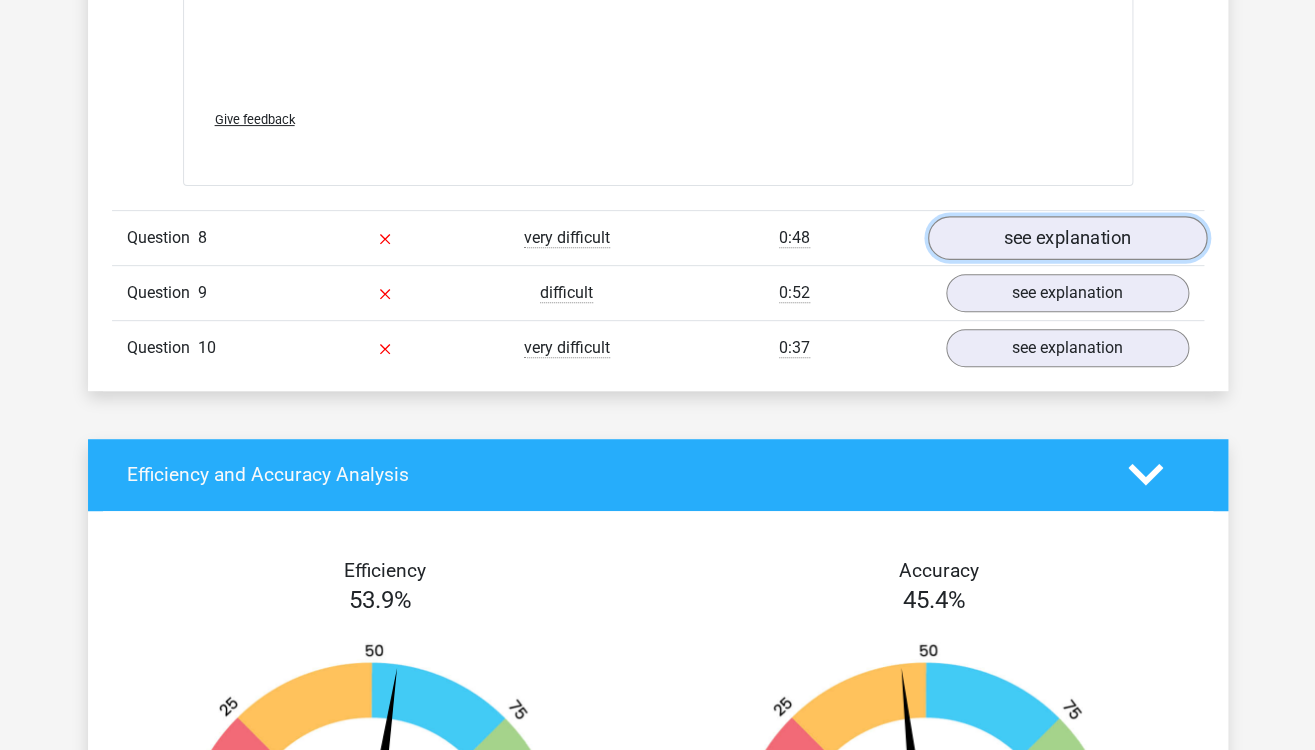 click on "see explanation" at bounding box center (1066, 238) 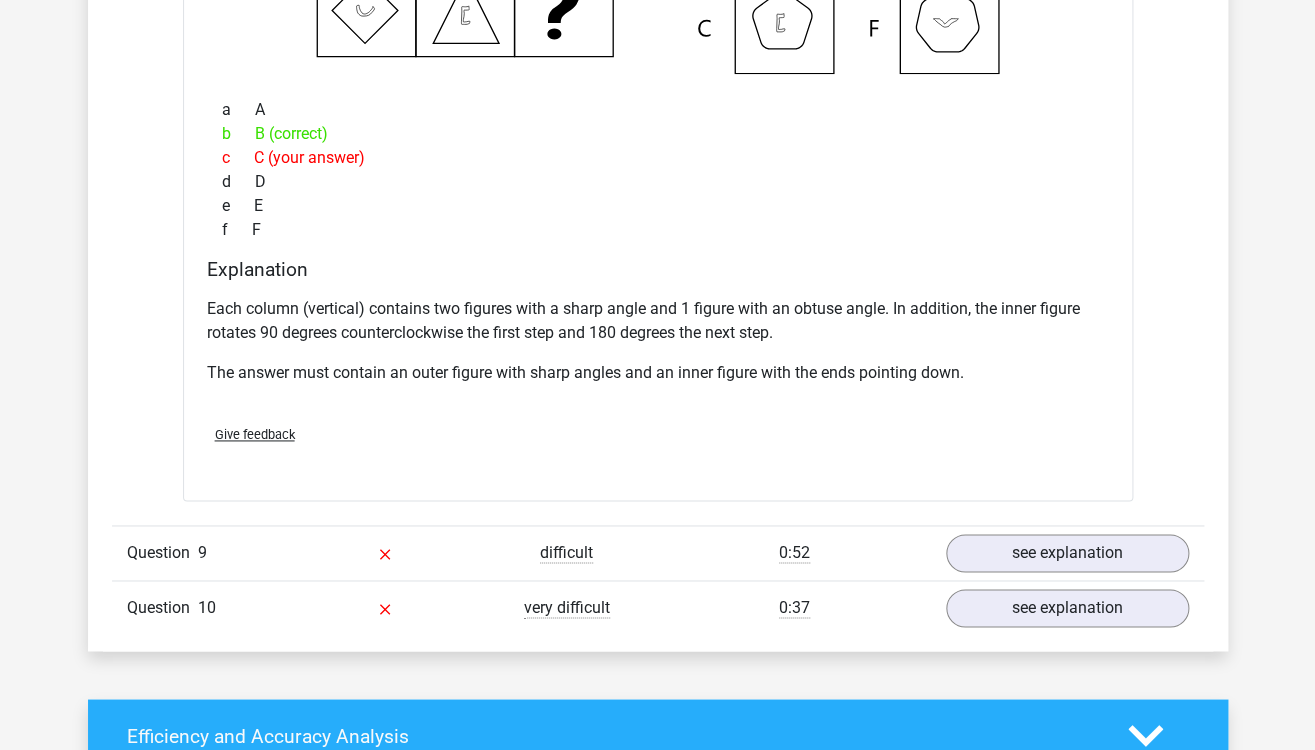 scroll, scrollTop: 5965, scrollLeft: 0, axis: vertical 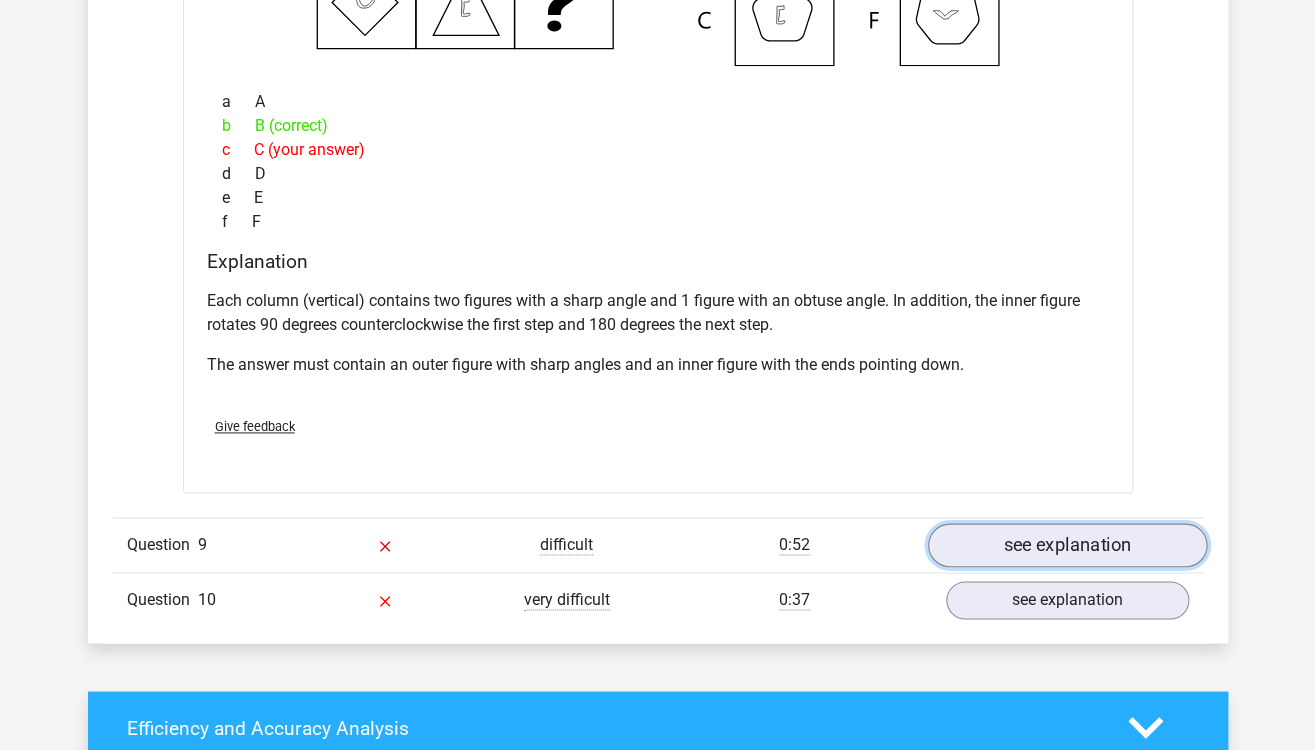 click on "see explanation" at bounding box center [1066, 545] 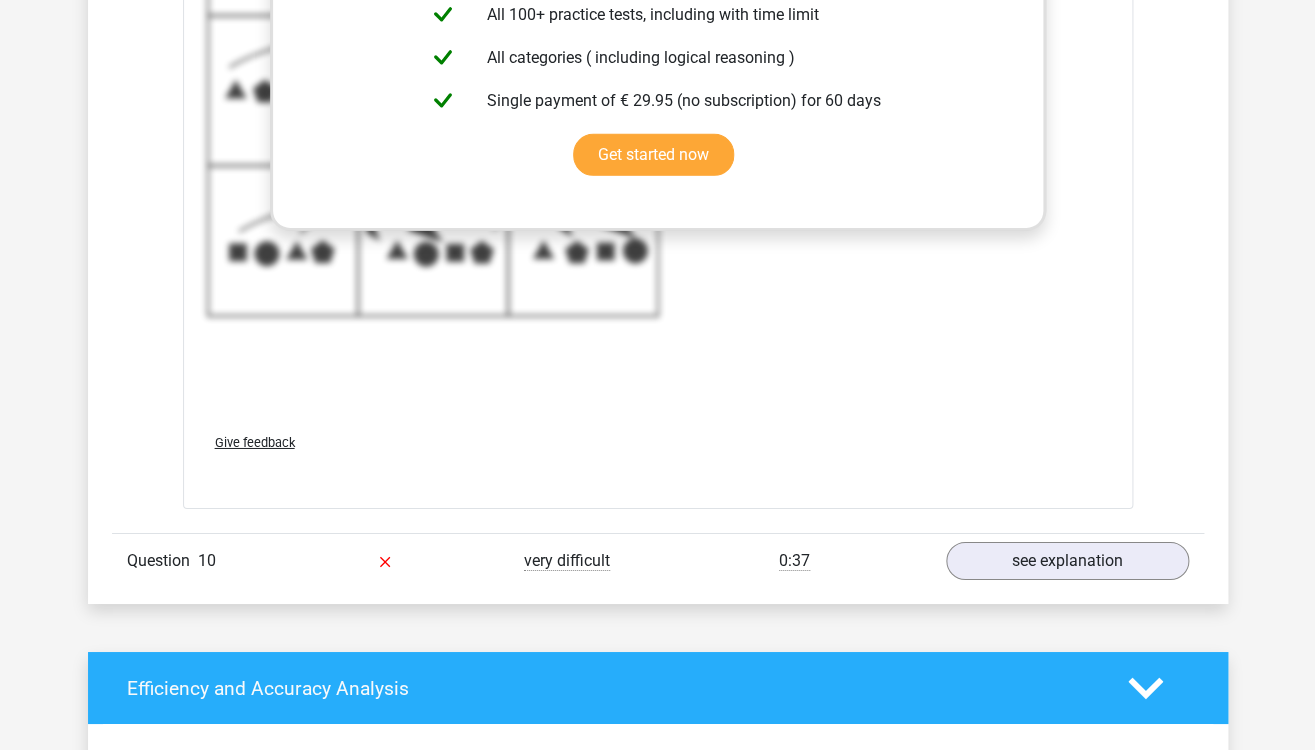 scroll, scrollTop: 7352, scrollLeft: 0, axis: vertical 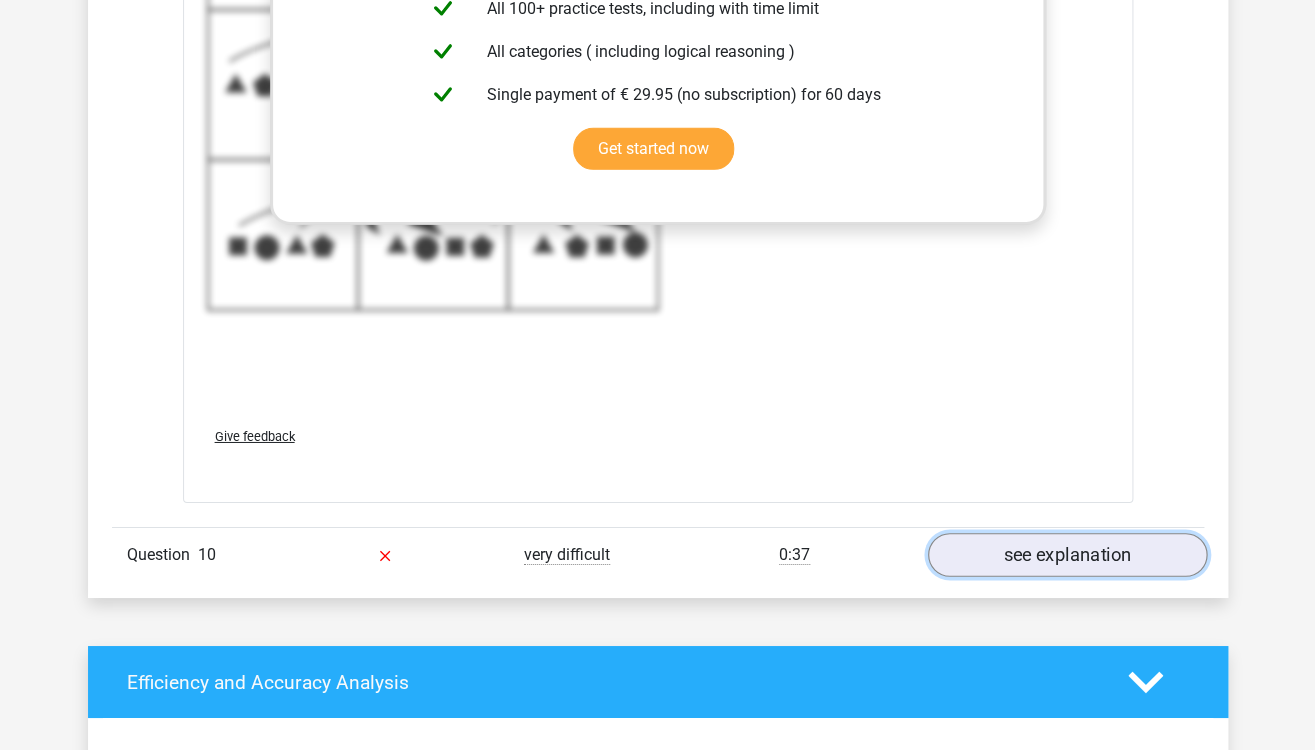 click on "see explanation" at bounding box center (1066, 555) 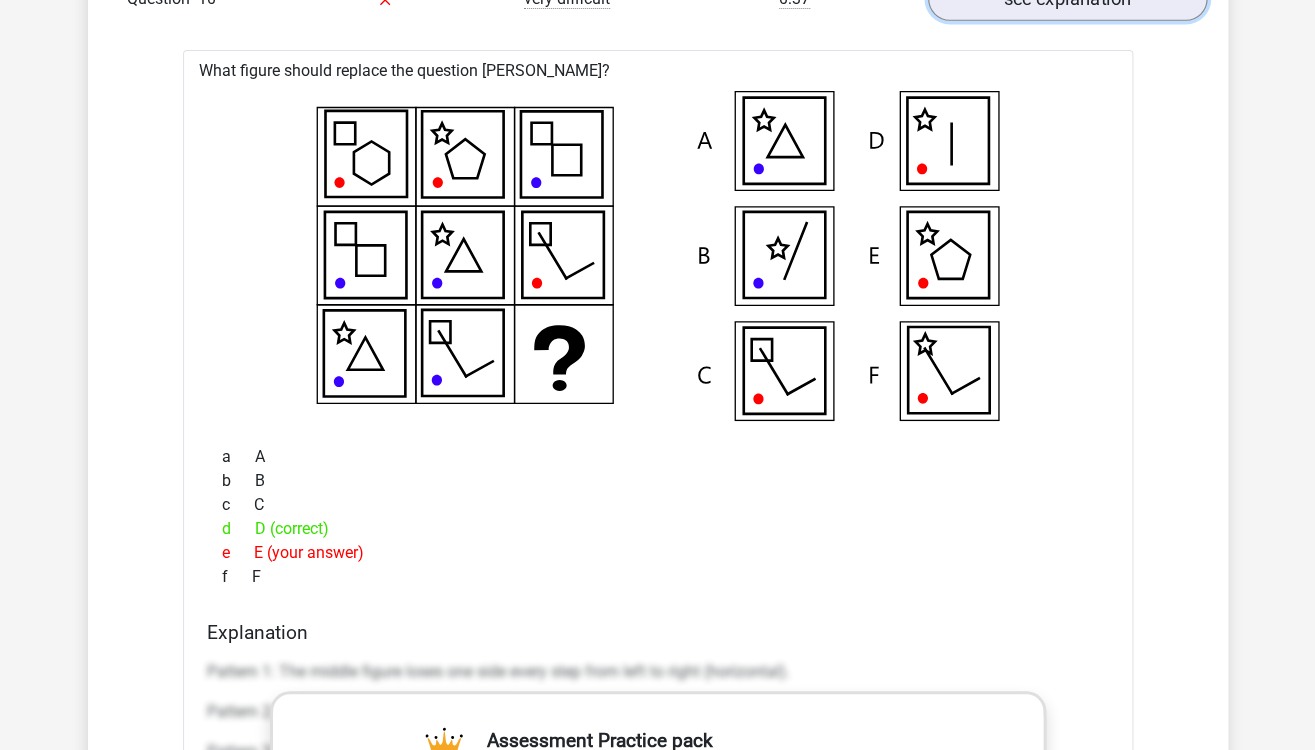 scroll, scrollTop: 7907, scrollLeft: 0, axis: vertical 